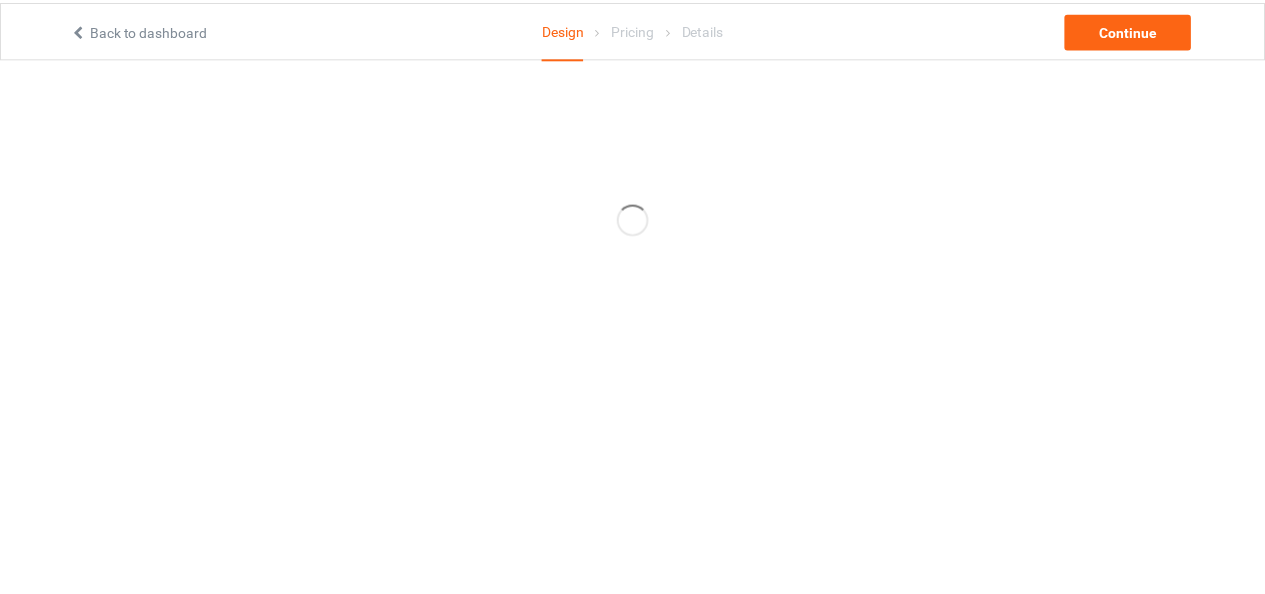 scroll, scrollTop: 0, scrollLeft: 0, axis: both 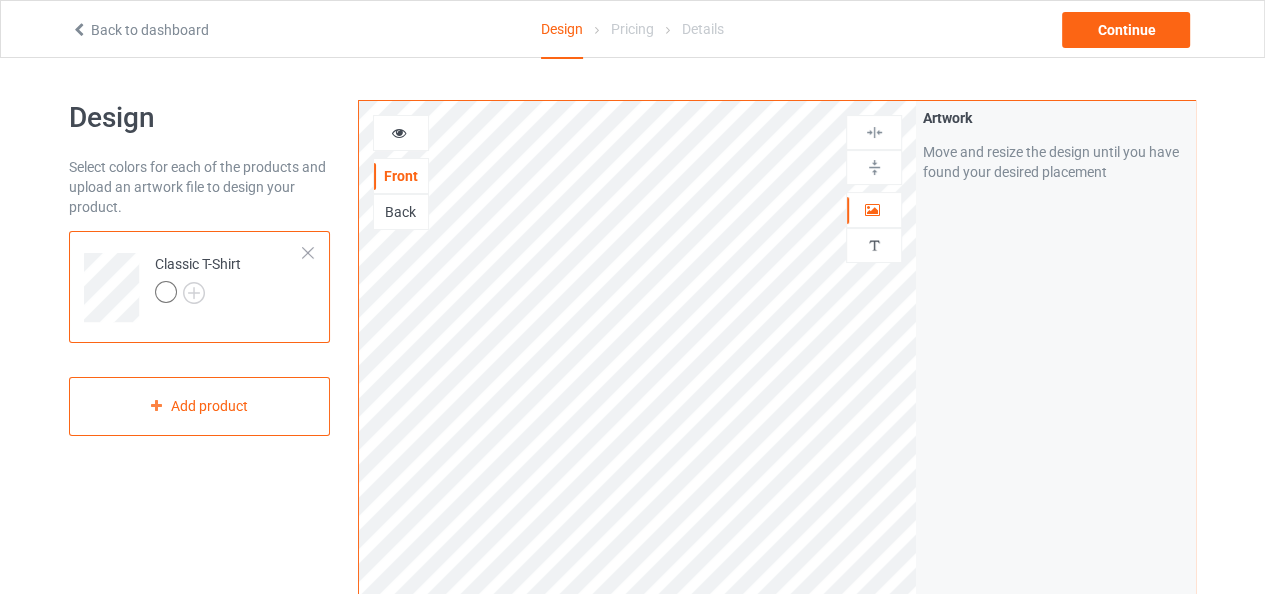 click at bounding box center [166, 292] 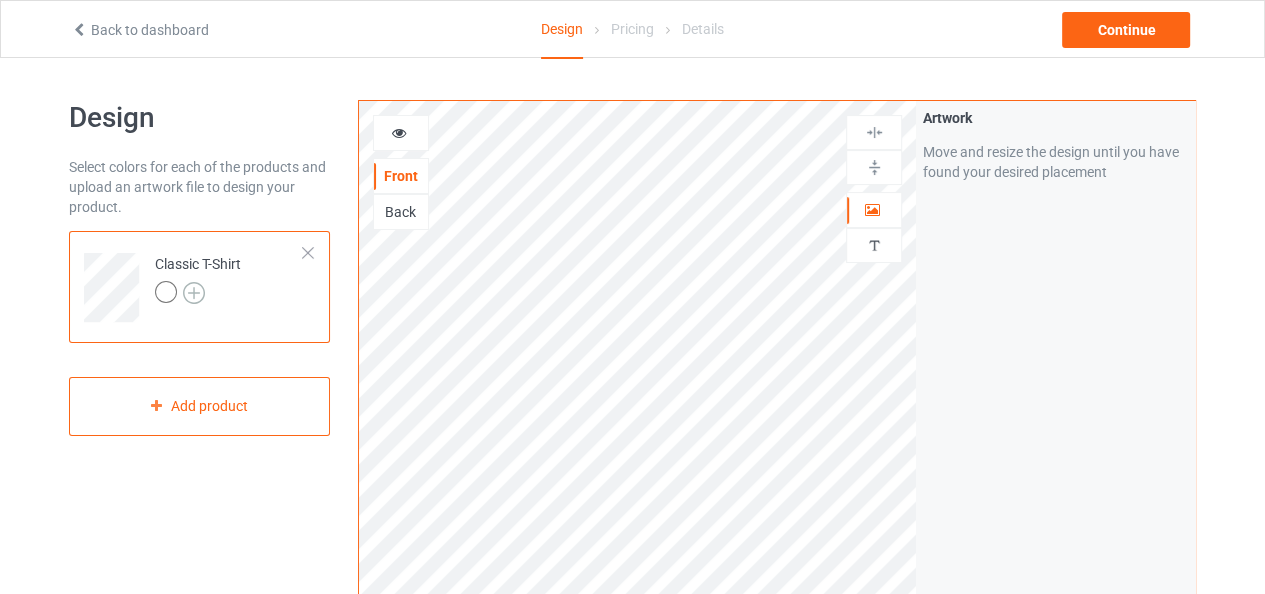 click at bounding box center (194, 293) 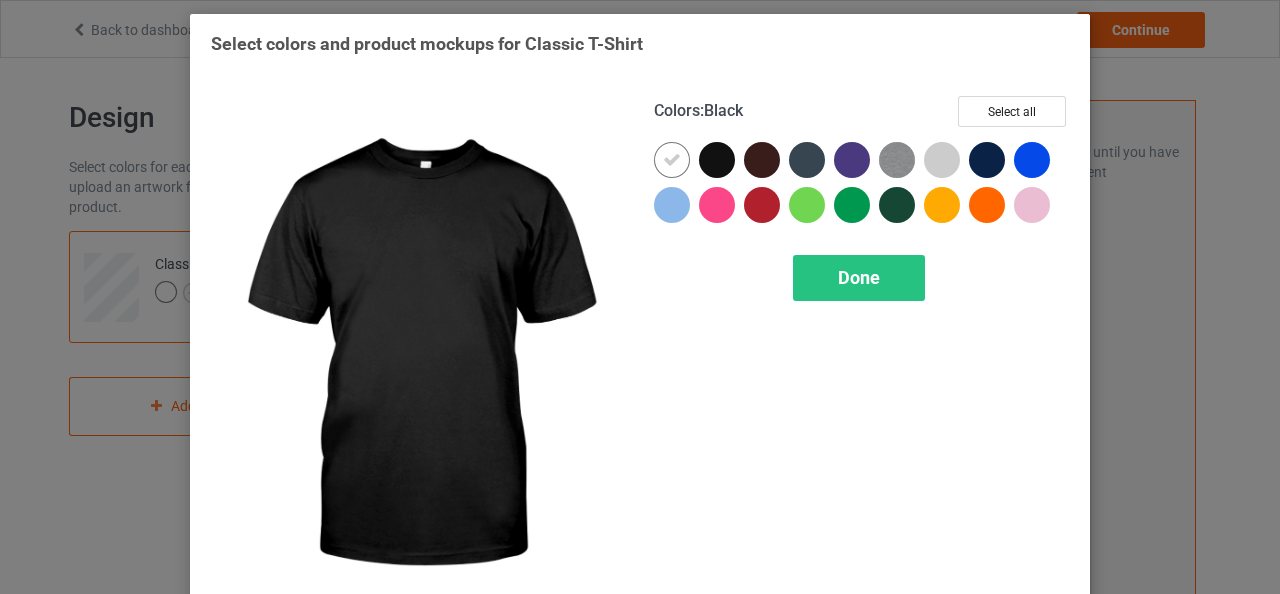 click at bounding box center (717, 160) 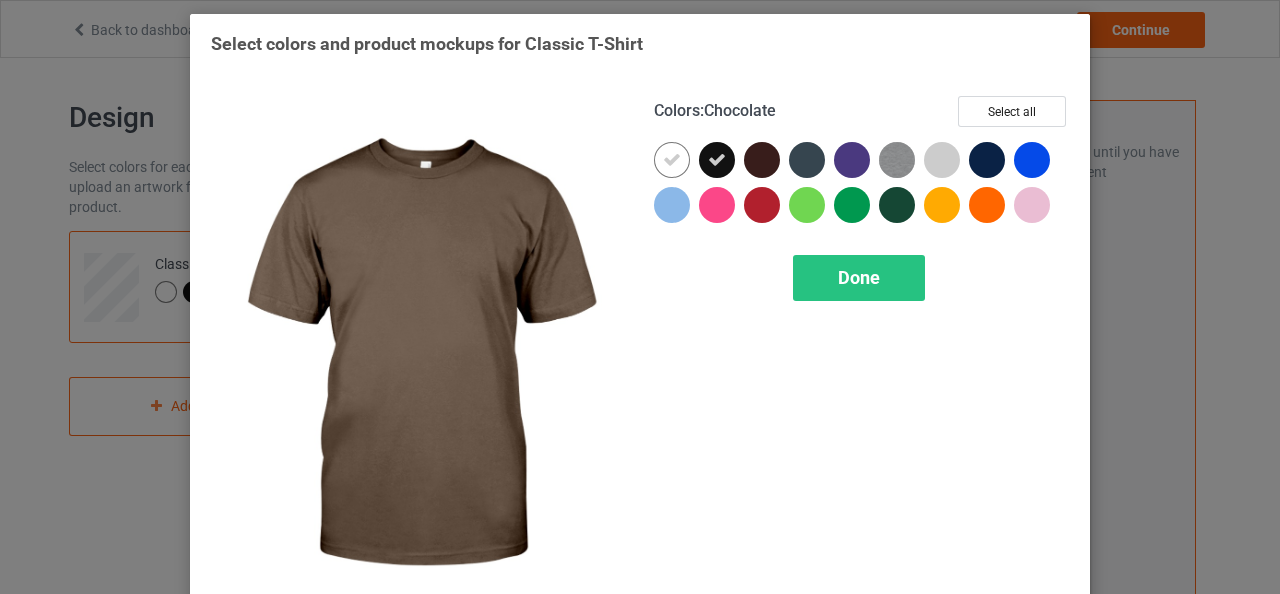 click at bounding box center (762, 160) 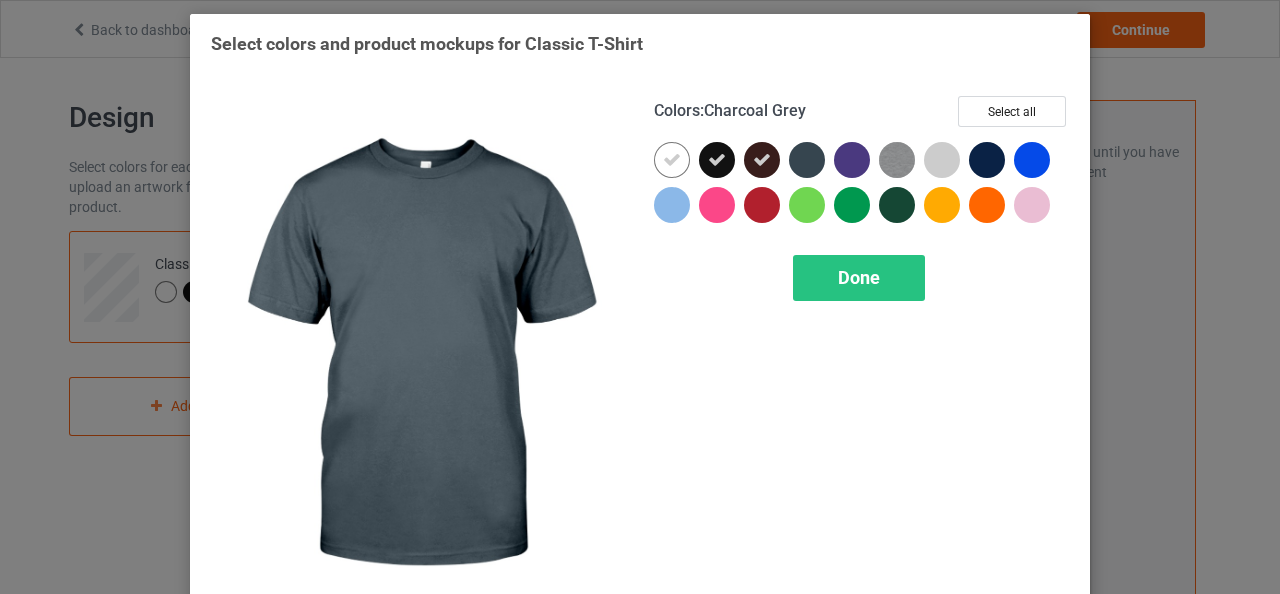 click at bounding box center [807, 160] 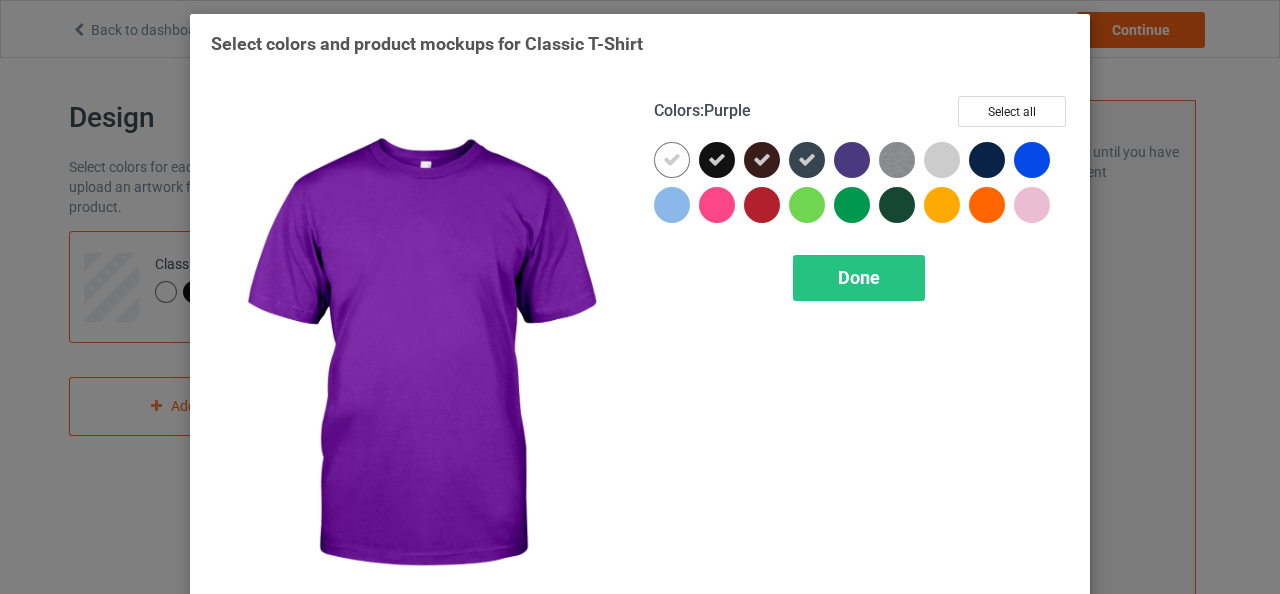 click at bounding box center (852, 160) 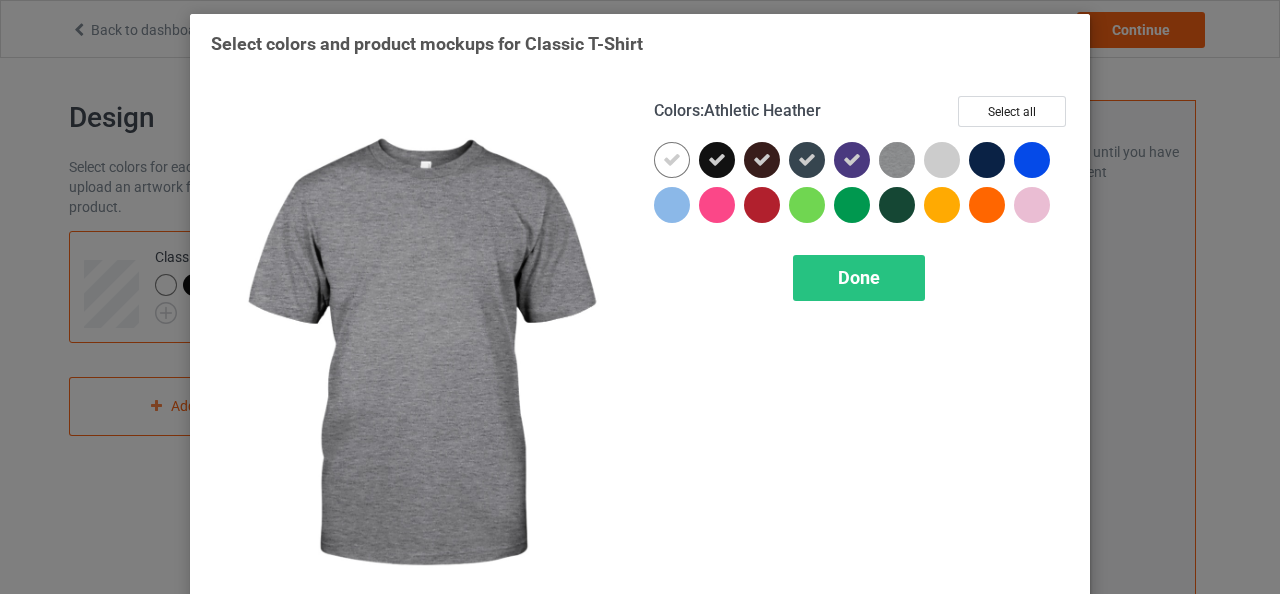 click at bounding box center (897, 160) 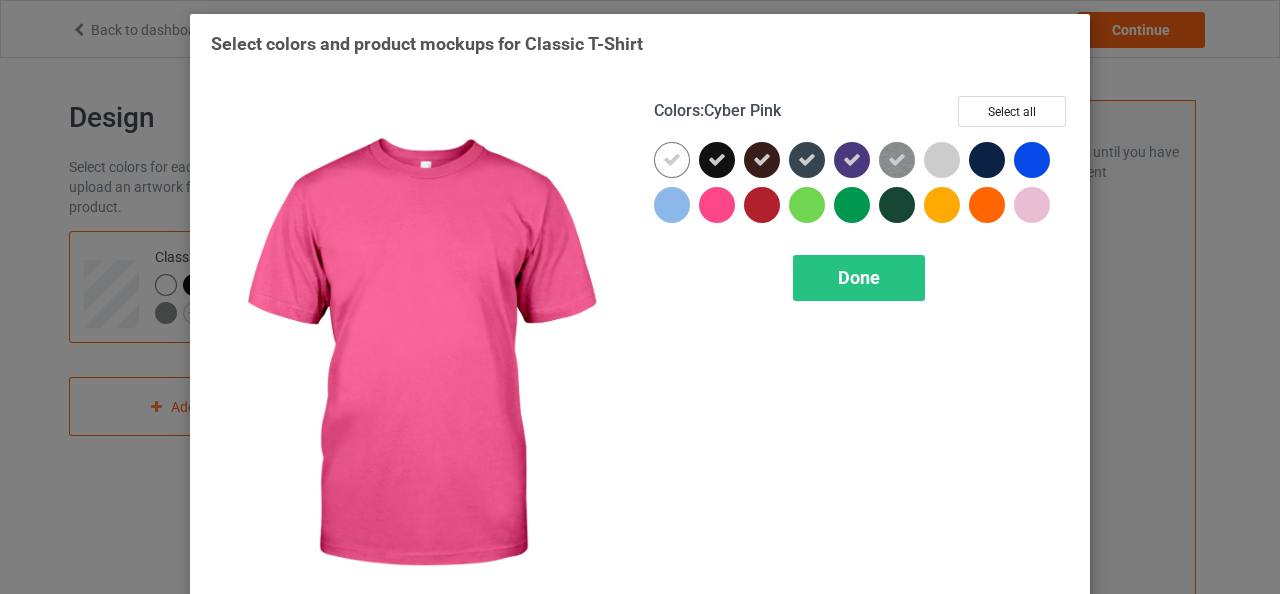 click at bounding box center (717, 205) 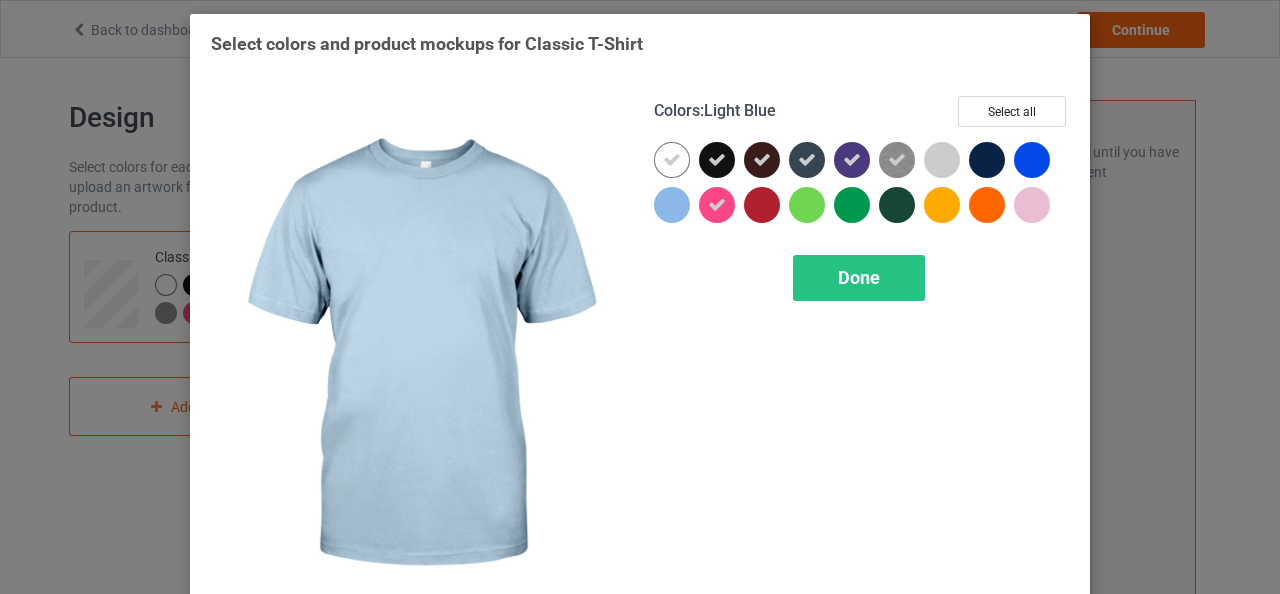 click at bounding box center (672, 205) 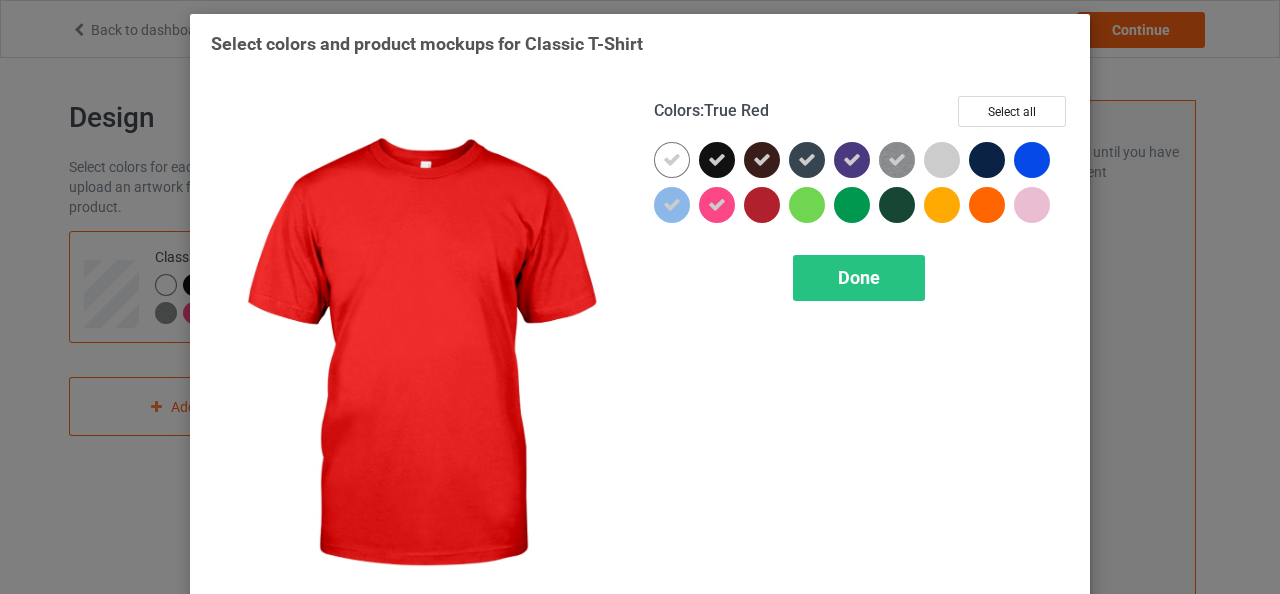 click at bounding box center [762, 205] 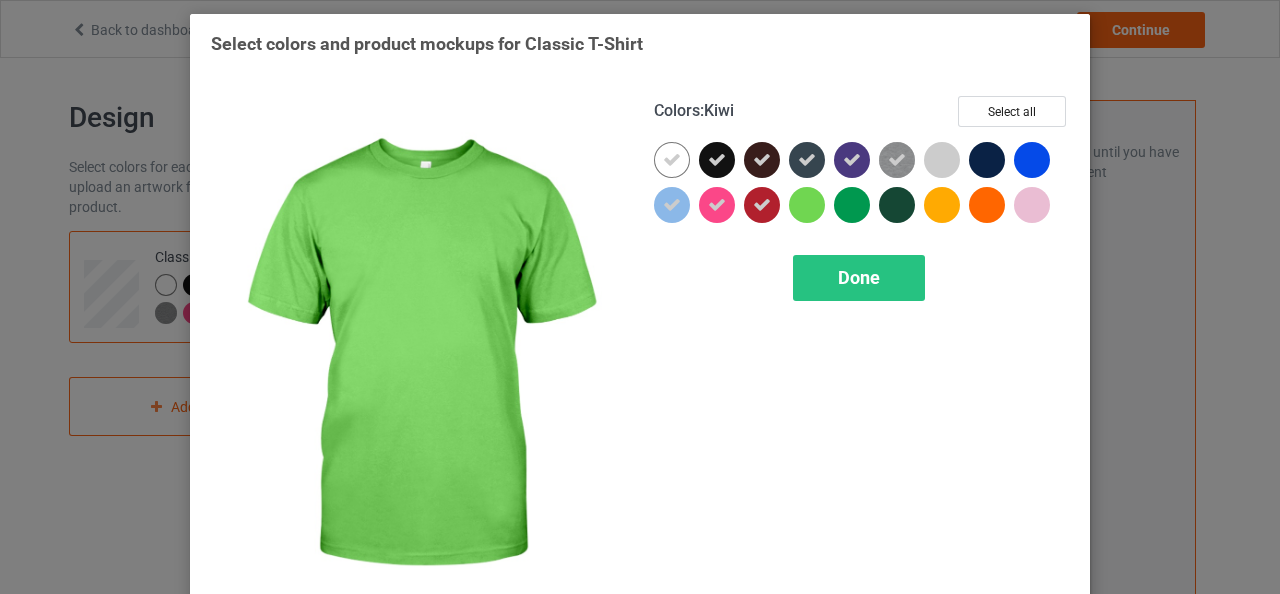 click at bounding box center [807, 205] 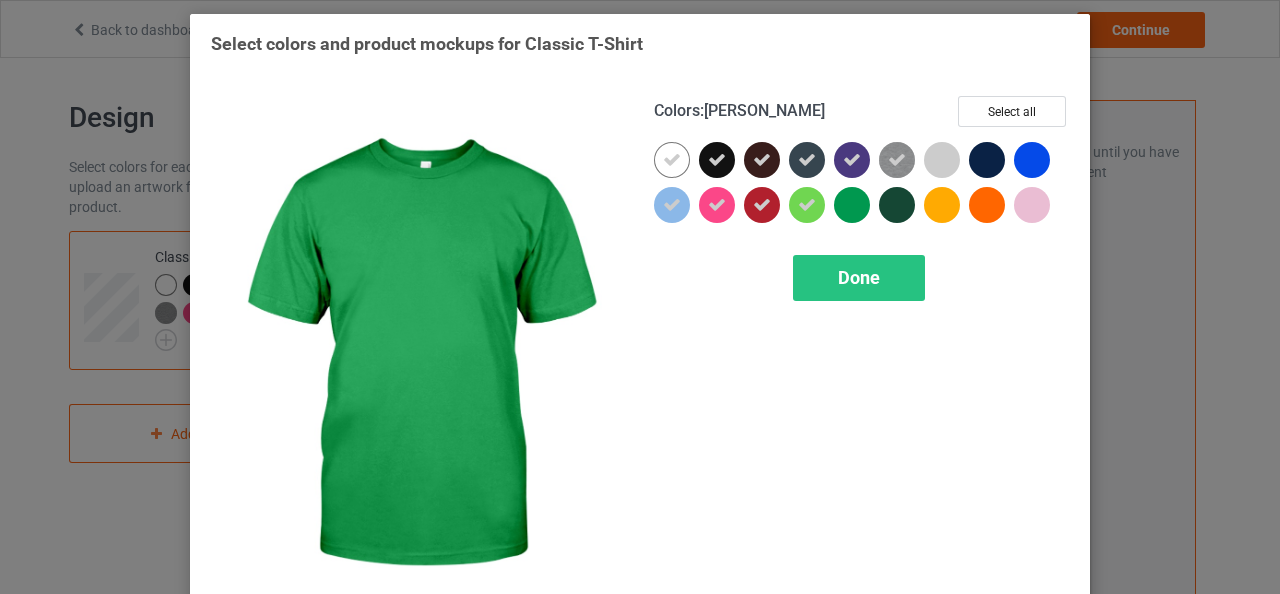 click at bounding box center [852, 205] 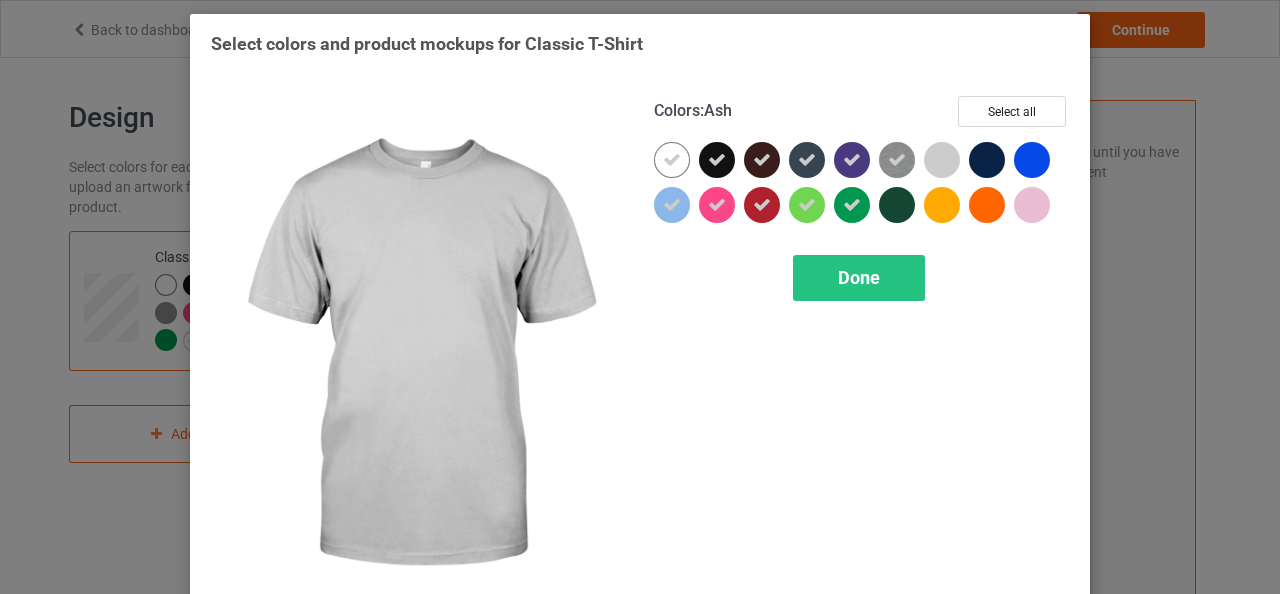 click at bounding box center (942, 160) 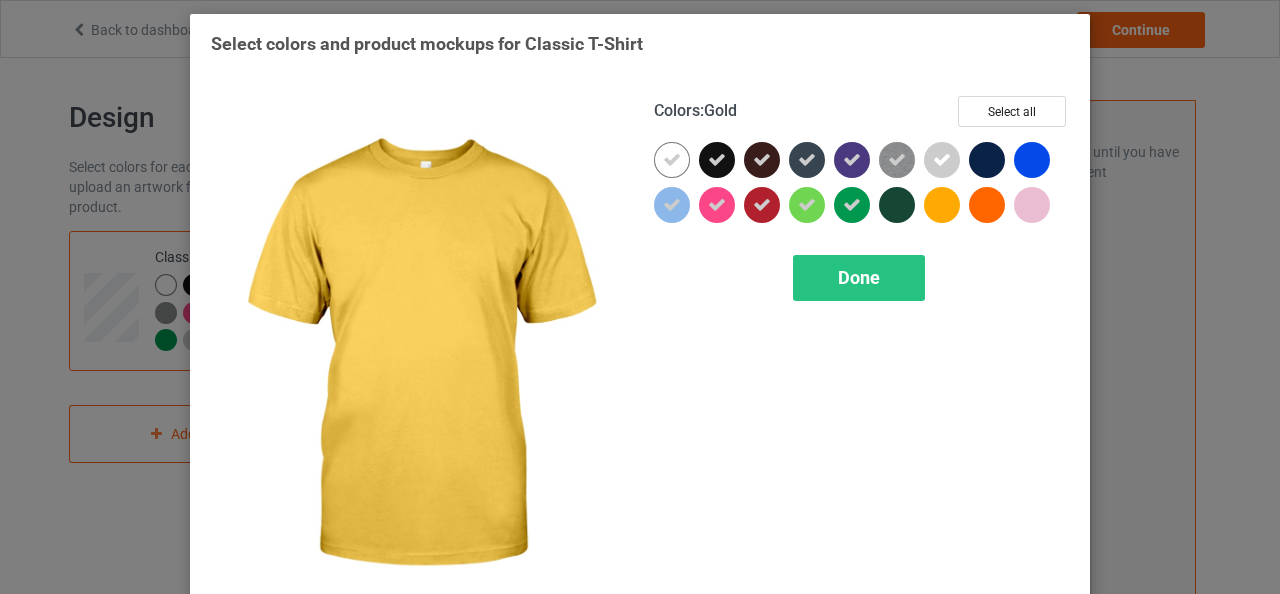 click at bounding box center (942, 205) 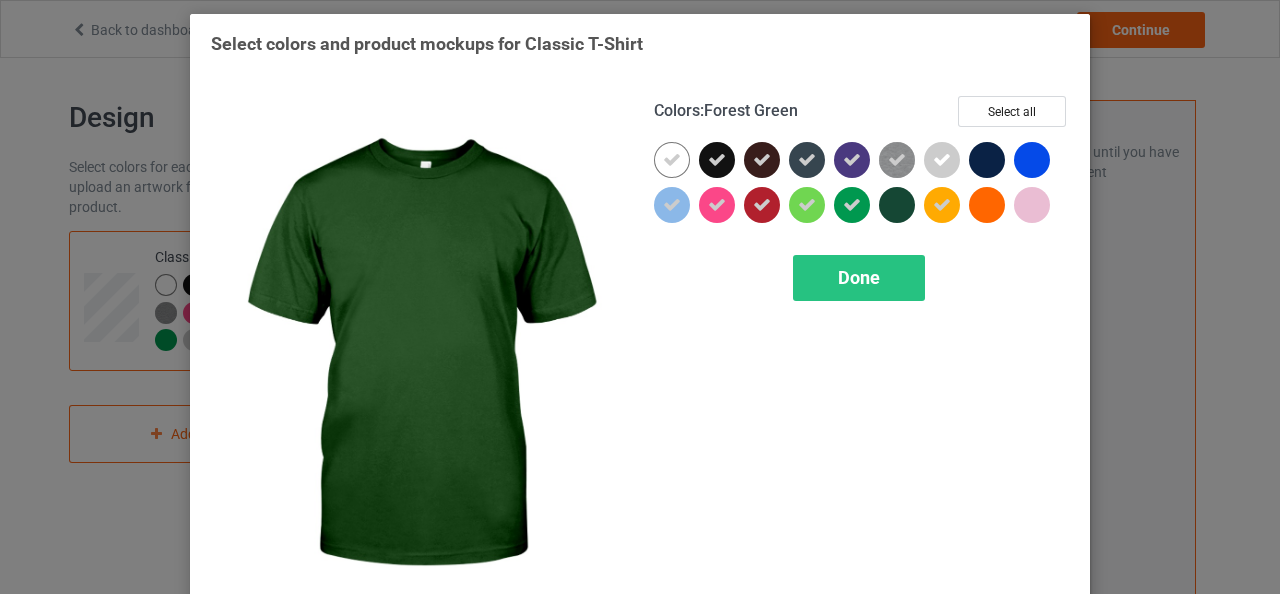 click at bounding box center (897, 205) 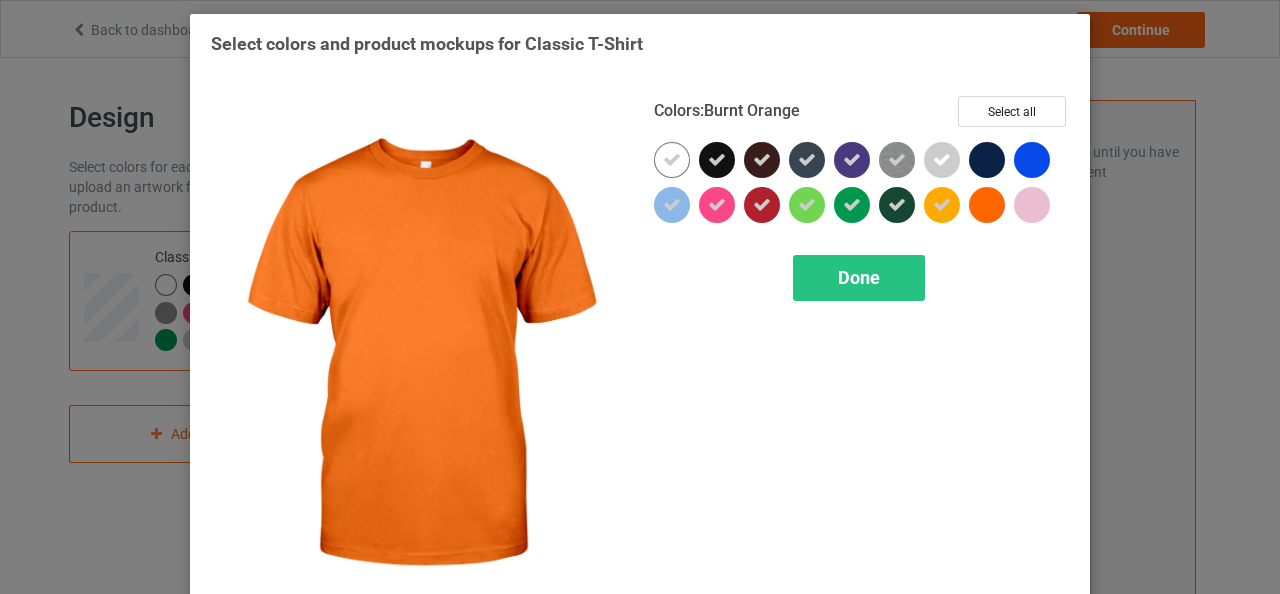 click at bounding box center (987, 205) 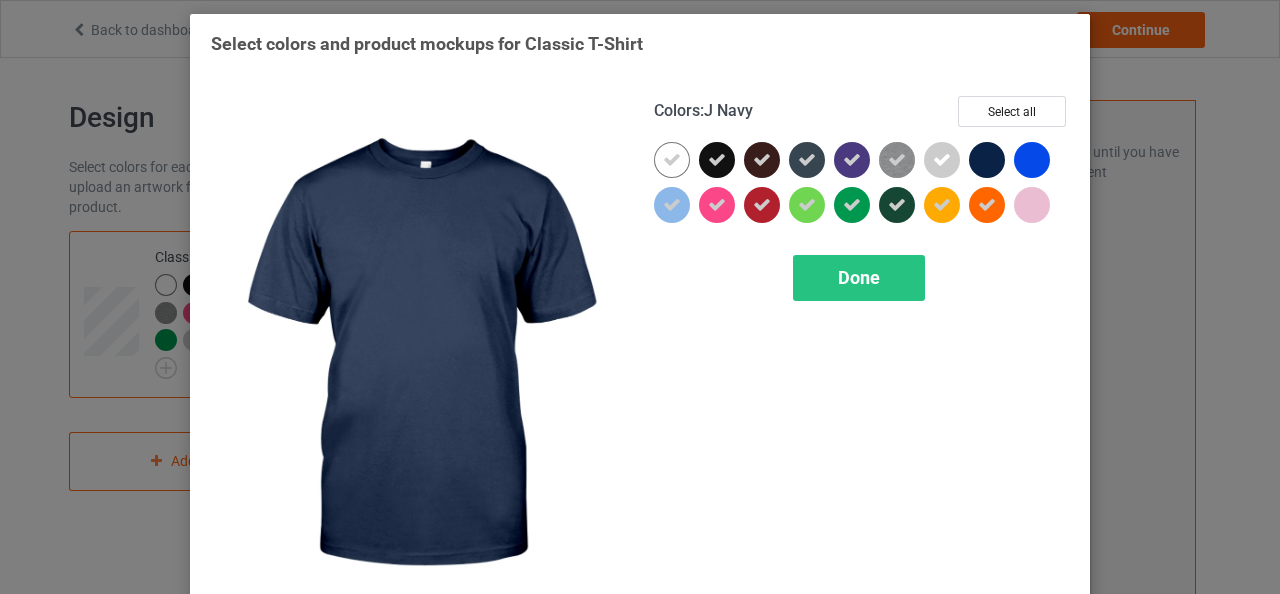 click at bounding box center (987, 160) 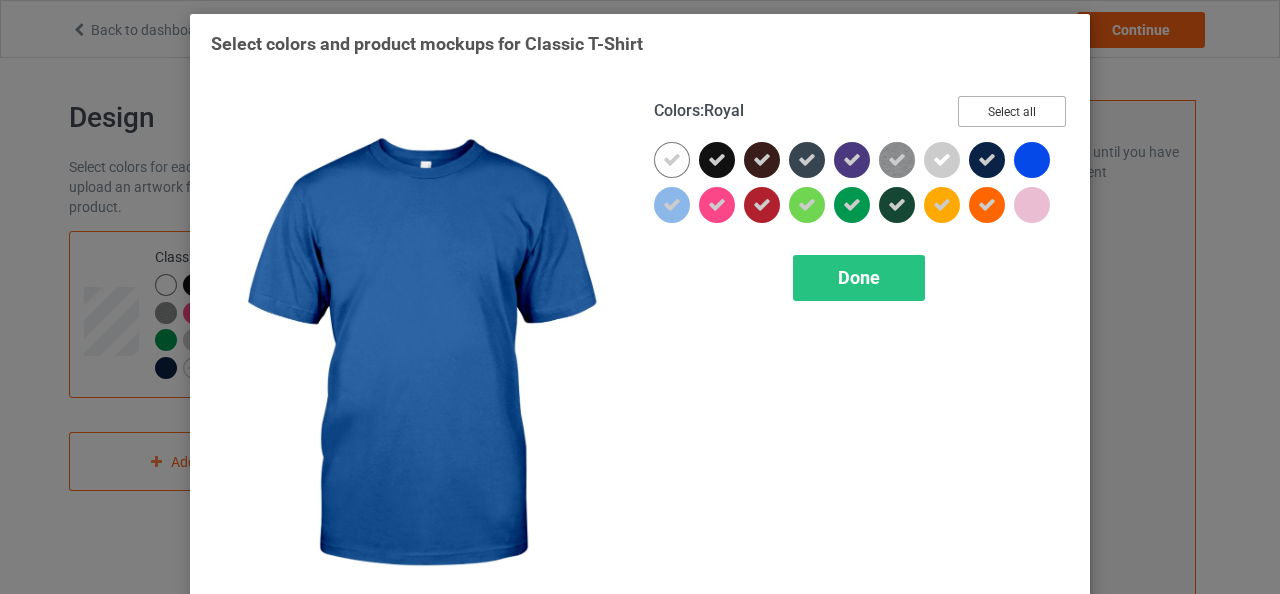 click on "Select all" at bounding box center [1012, 111] 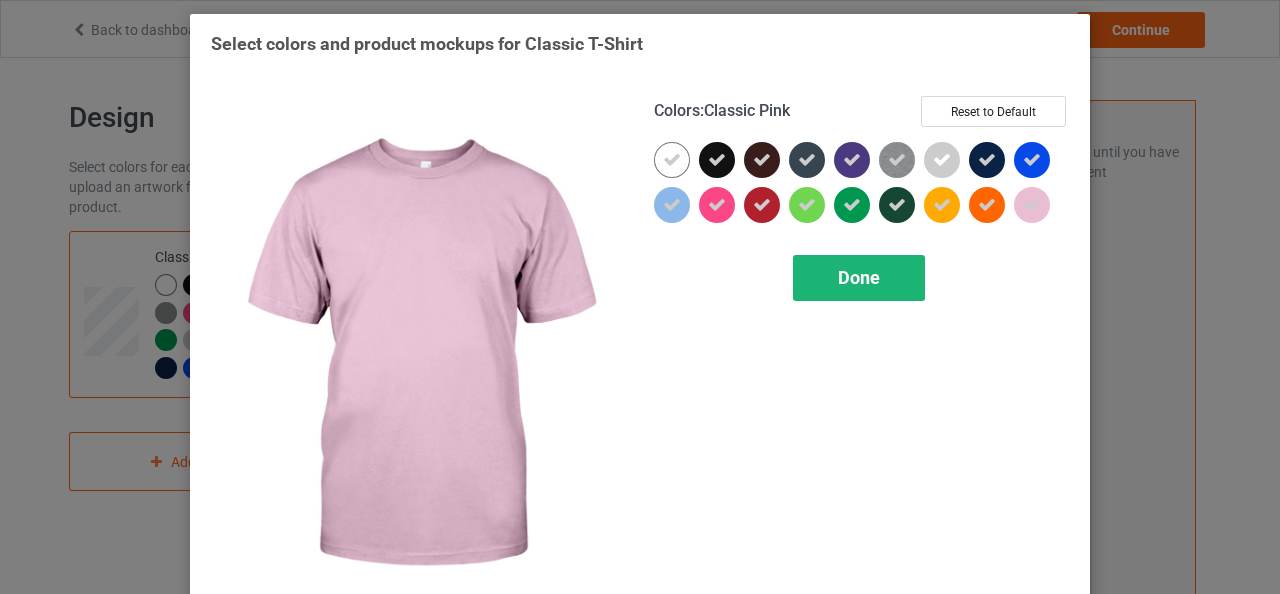click on "Done" at bounding box center [859, 278] 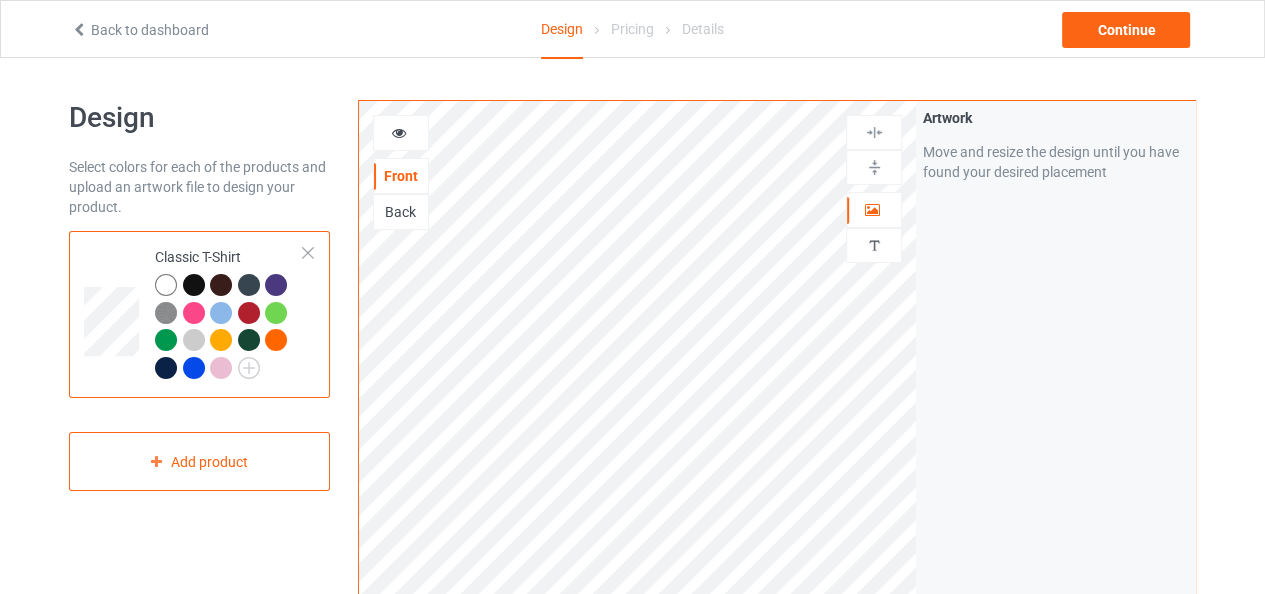 click at bounding box center [194, 285] 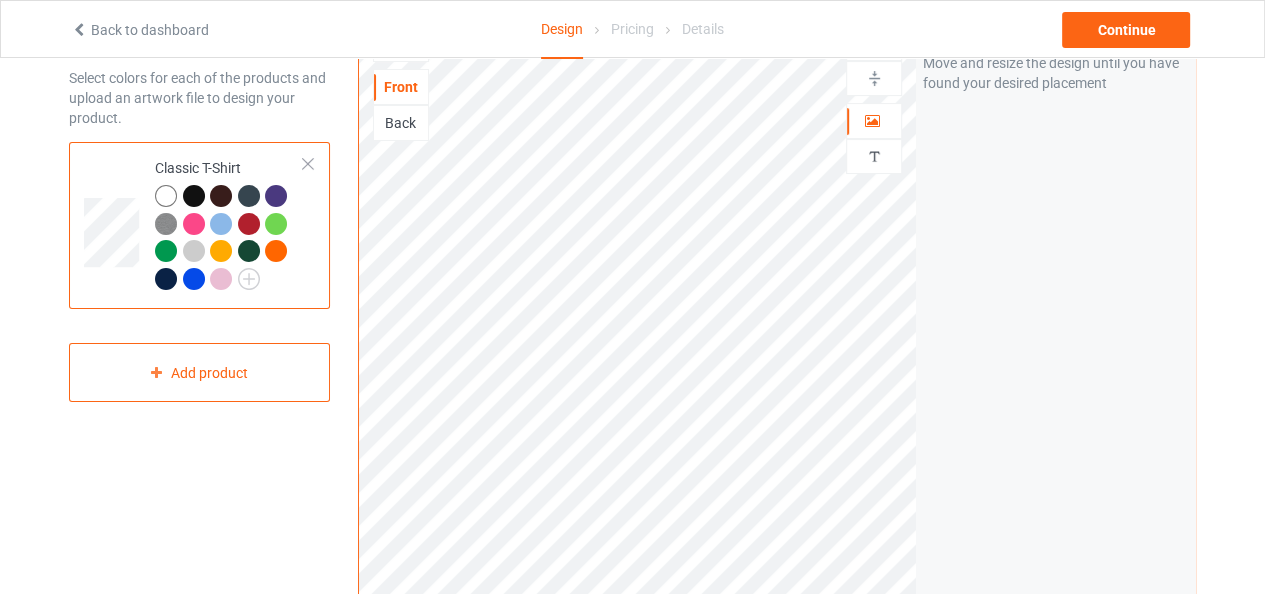 scroll, scrollTop: 16, scrollLeft: 0, axis: vertical 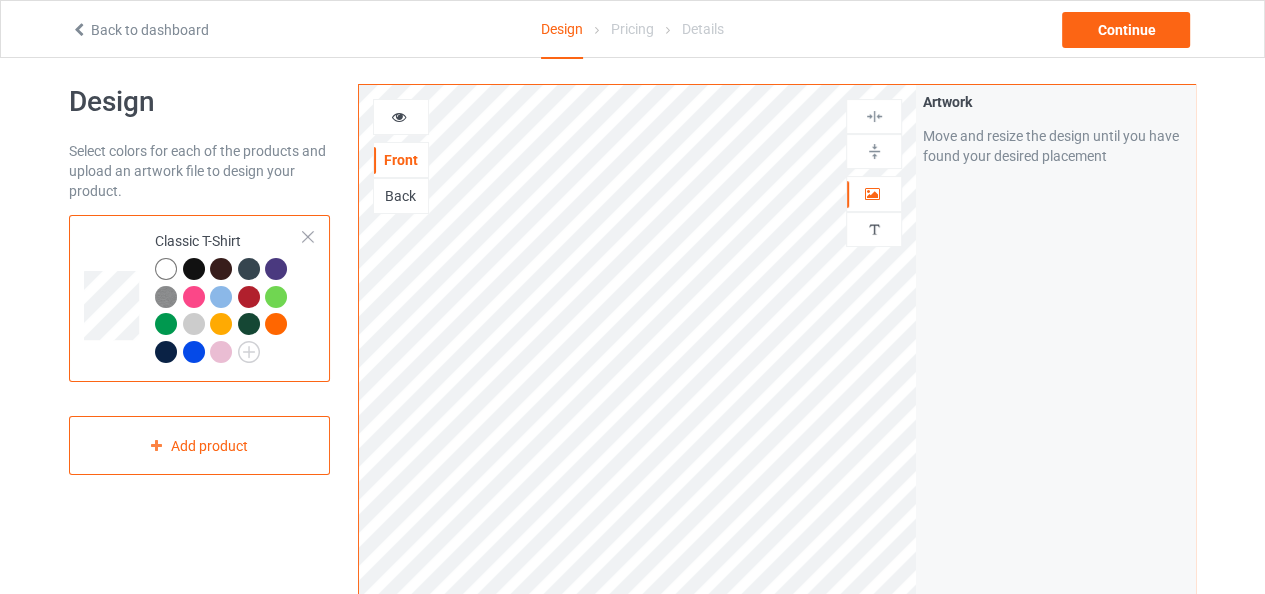 click at bounding box center [166, 269] 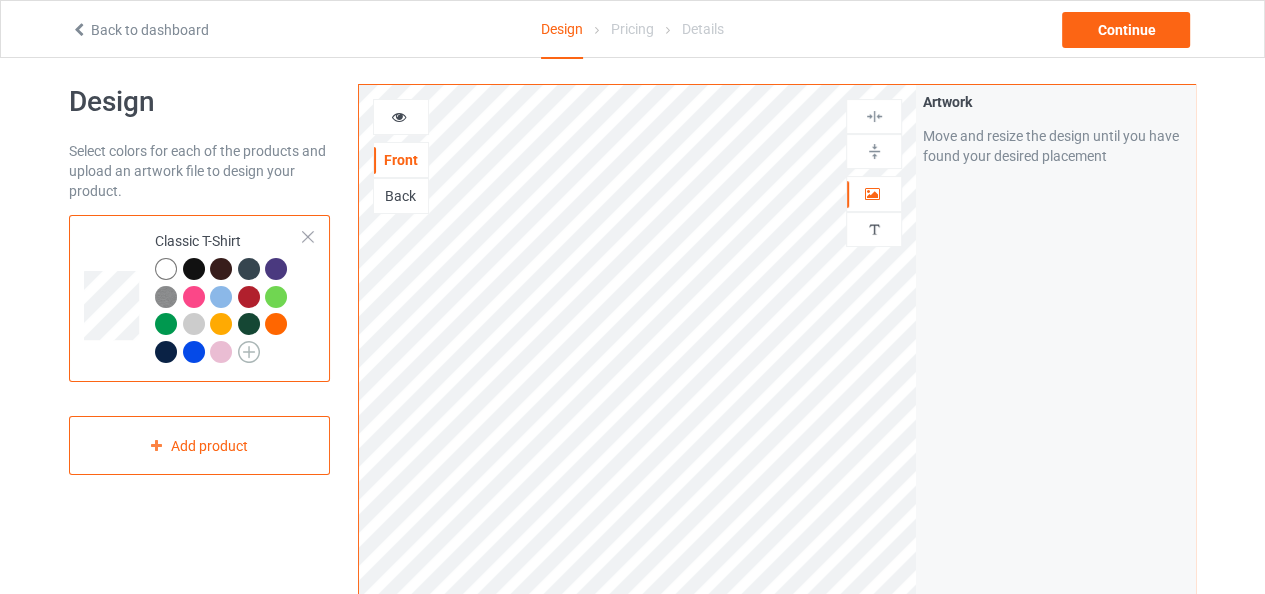 click at bounding box center (249, 352) 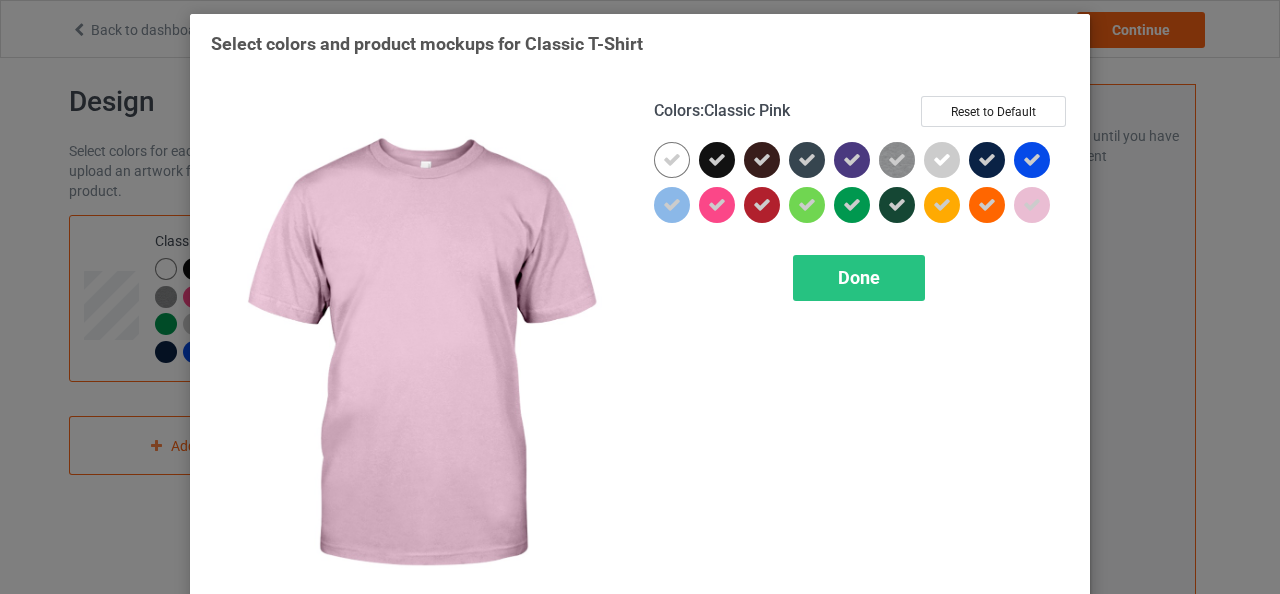 click at bounding box center (1032, 205) 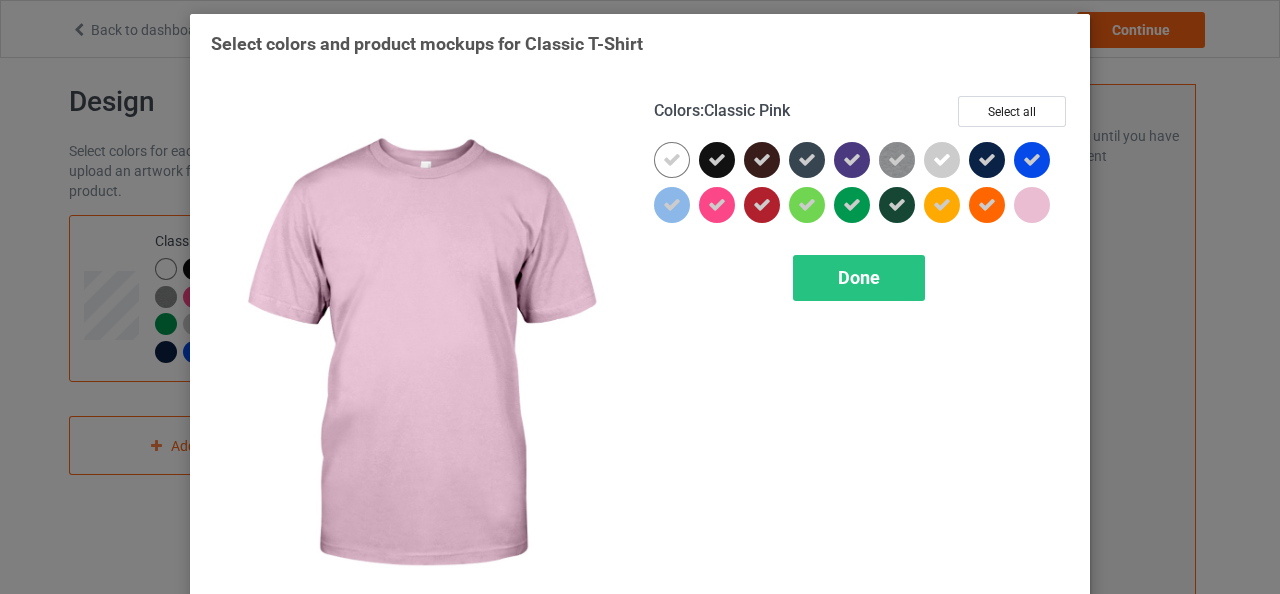 click on "Select colors and product mockups for Classic T-Shirt Colors :  Classic Pink Select all Done" at bounding box center (640, 297) 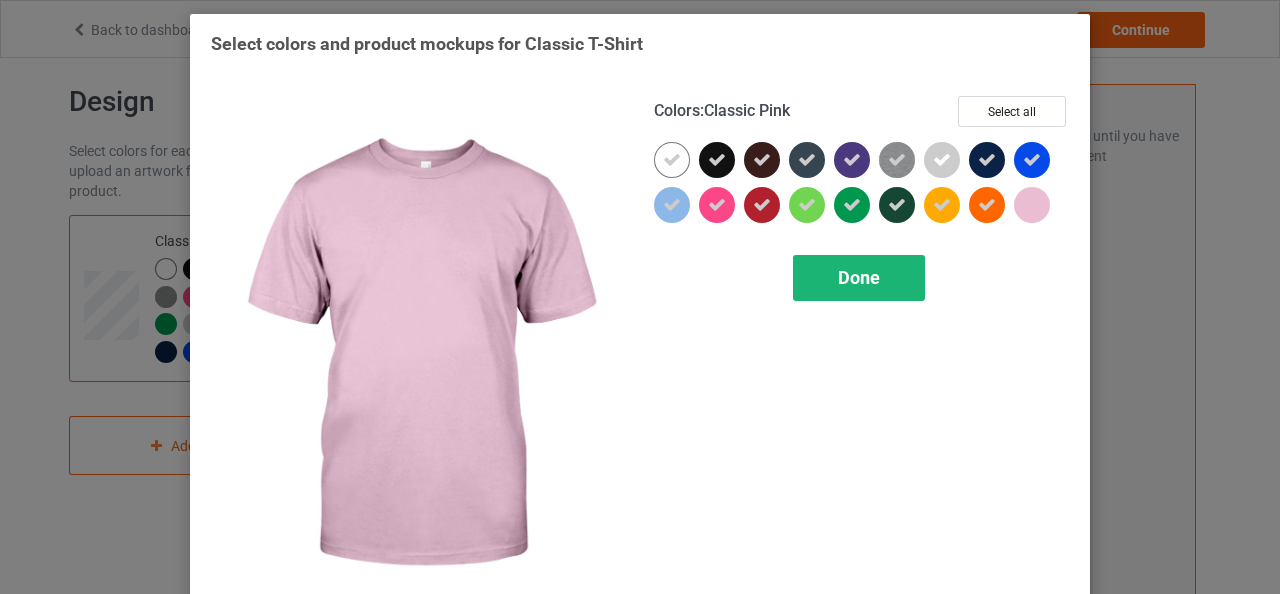 click on "Done" at bounding box center [859, 278] 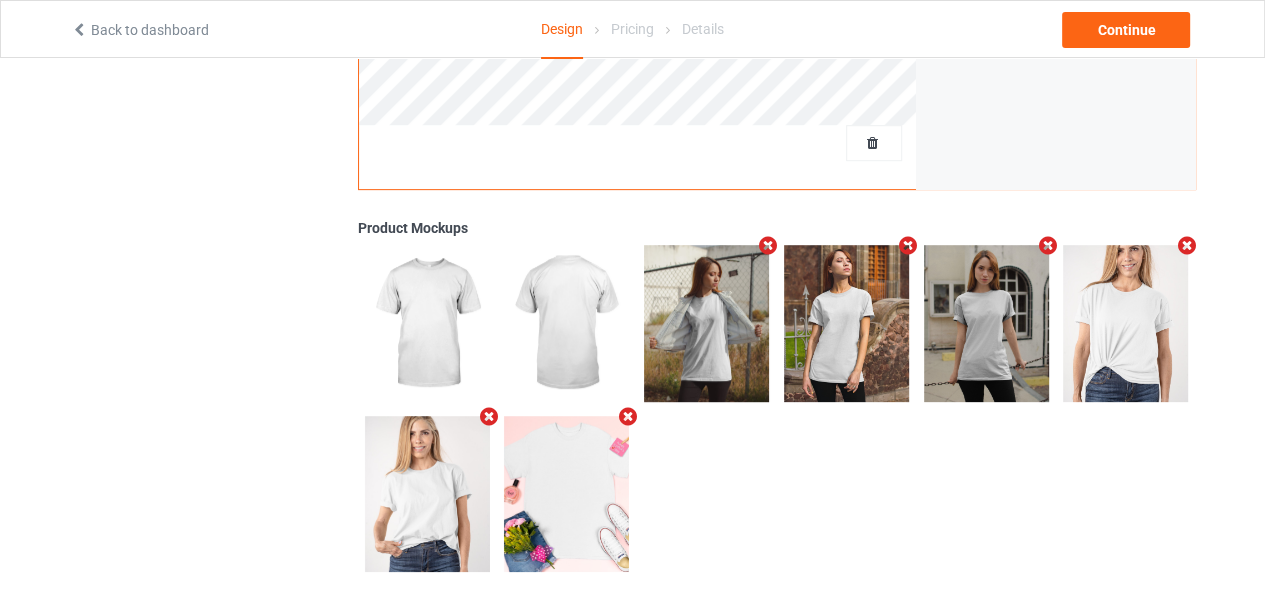 scroll, scrollTop: 698, scrollLeft: 0, axis: vertical 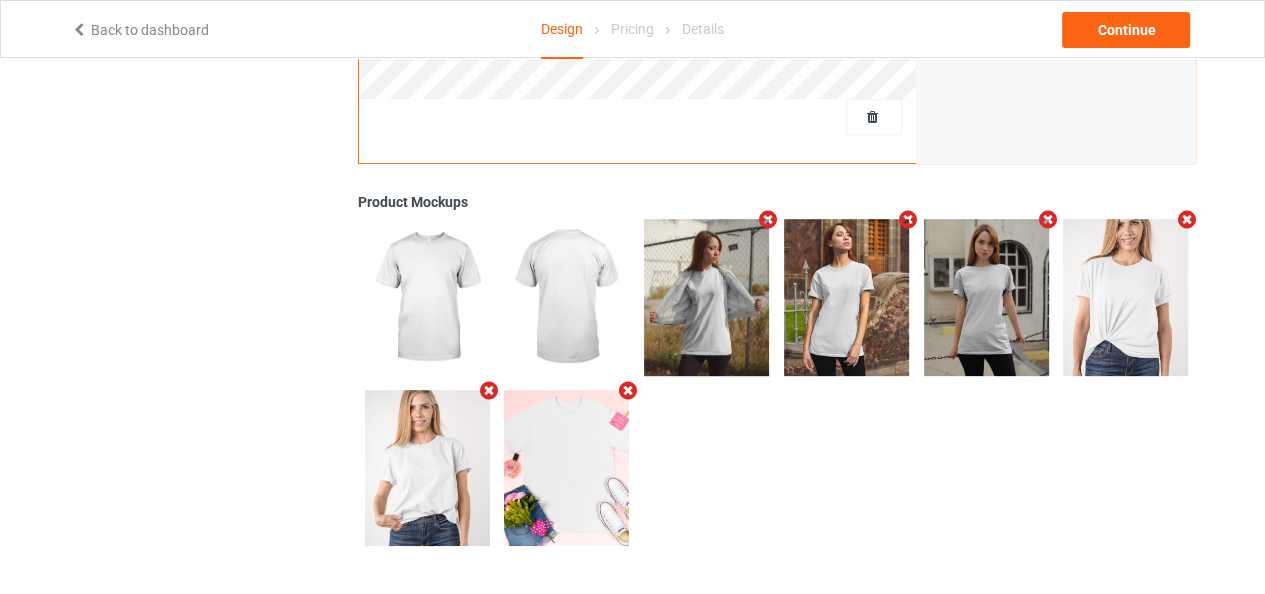 click at bounding box center [488, 390] 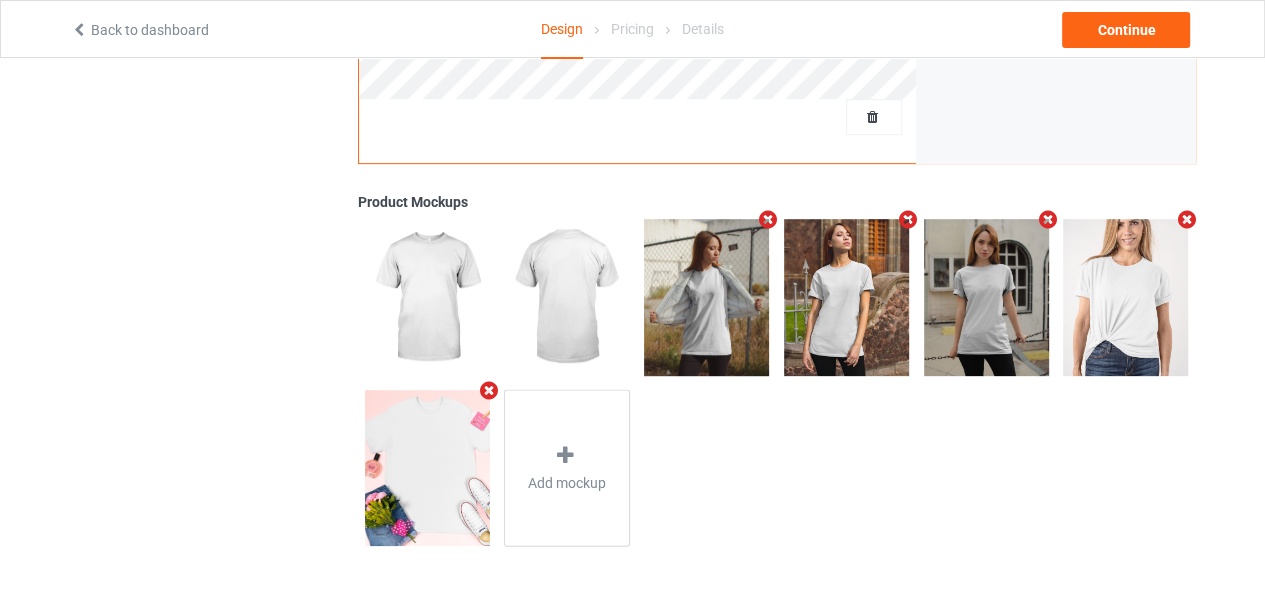 click at bounding box center [488, 390] 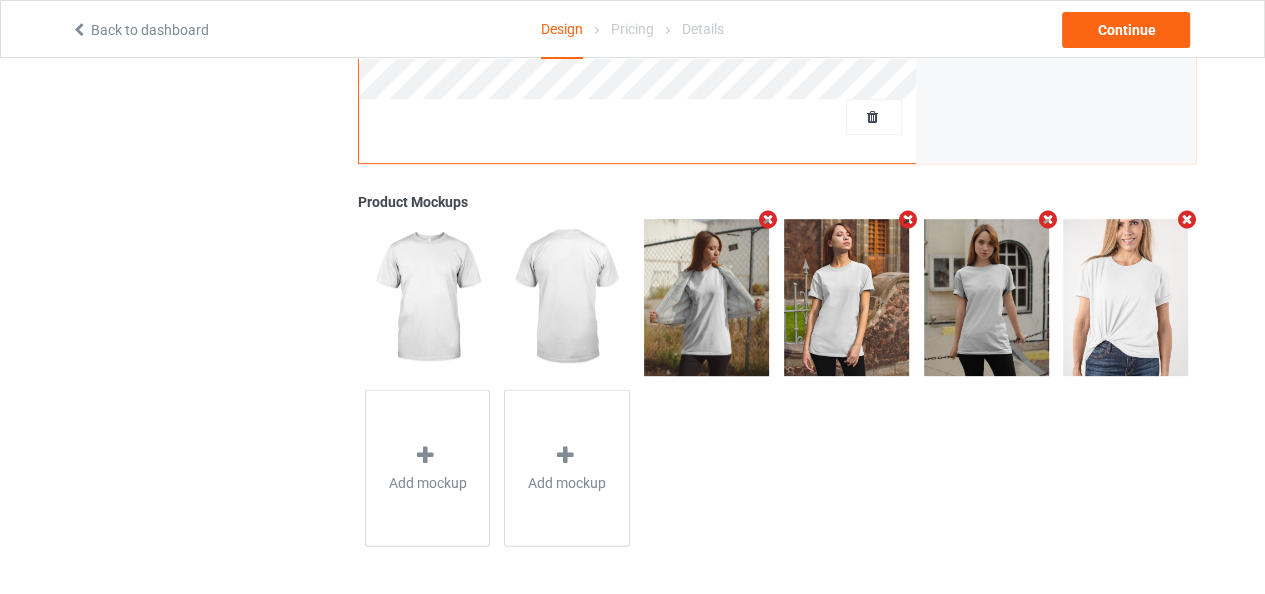 click at bounding box center [768, 219] 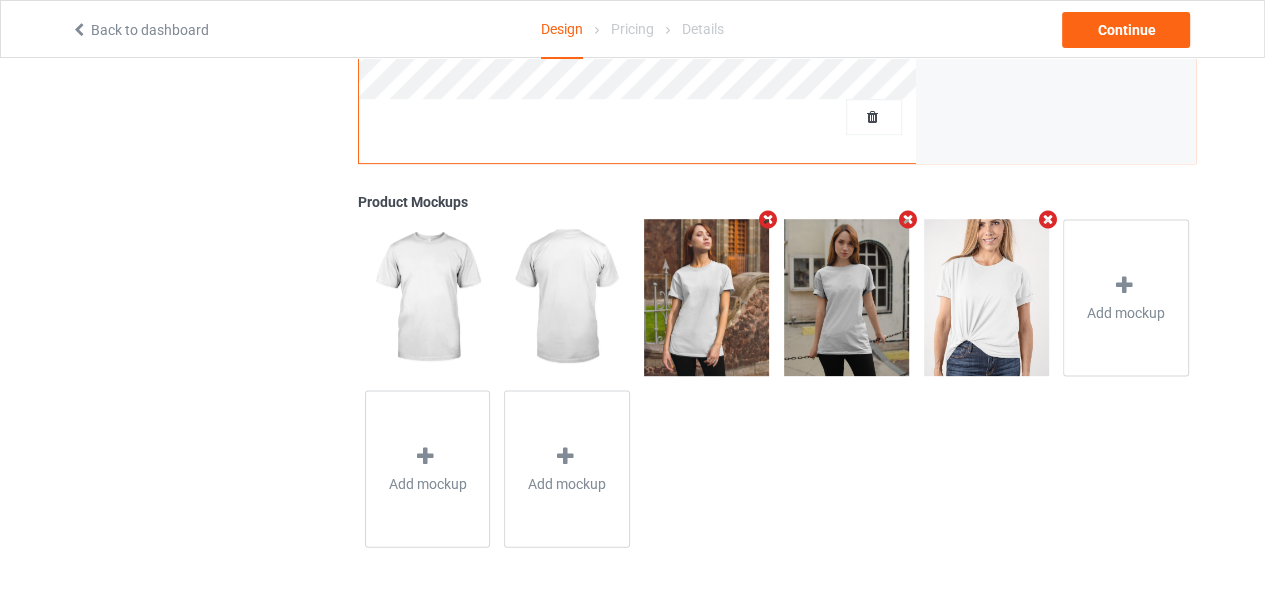 click at bounding box center (768, 219) 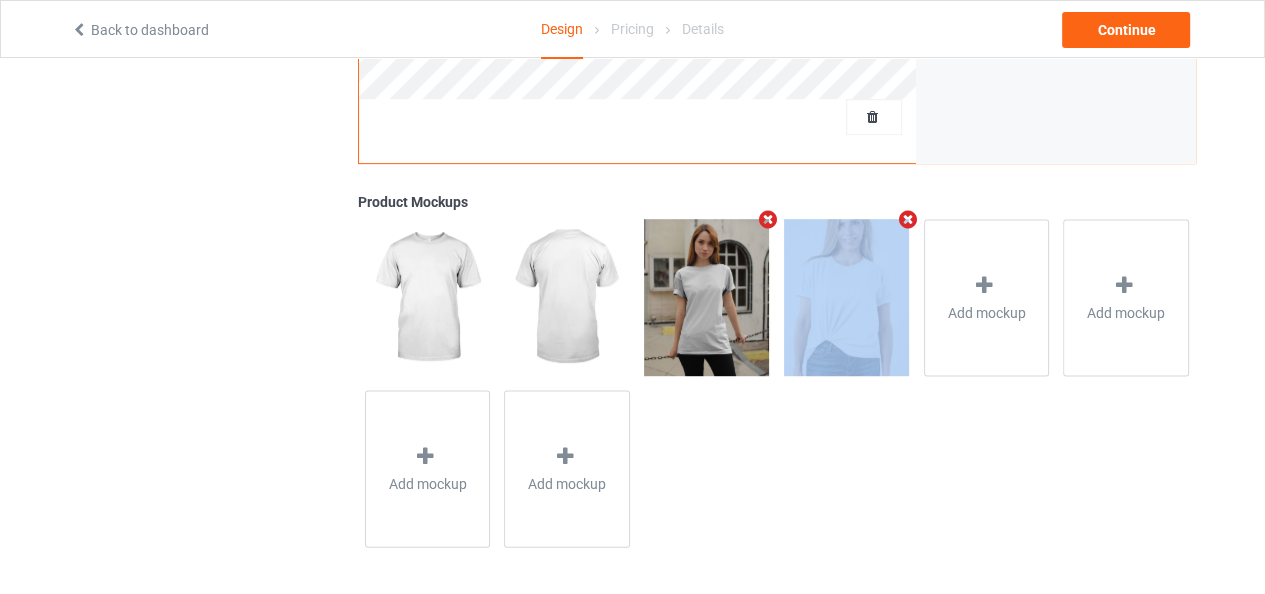 click at bounding box center [768, 219] 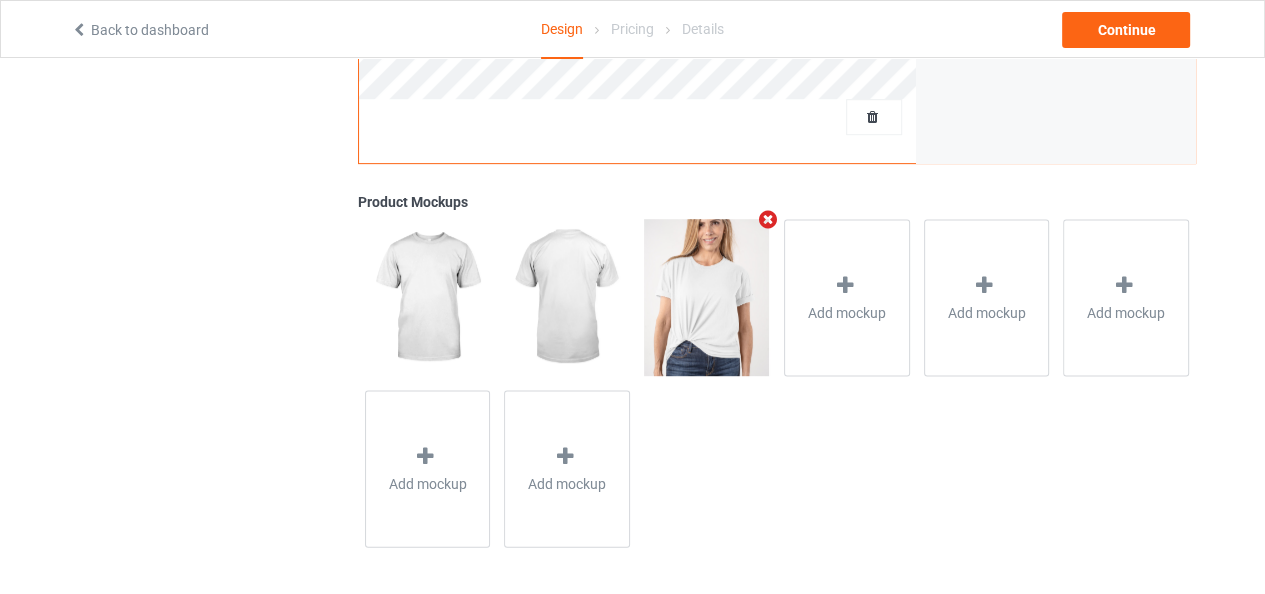 click at bounding box center [768, 219] 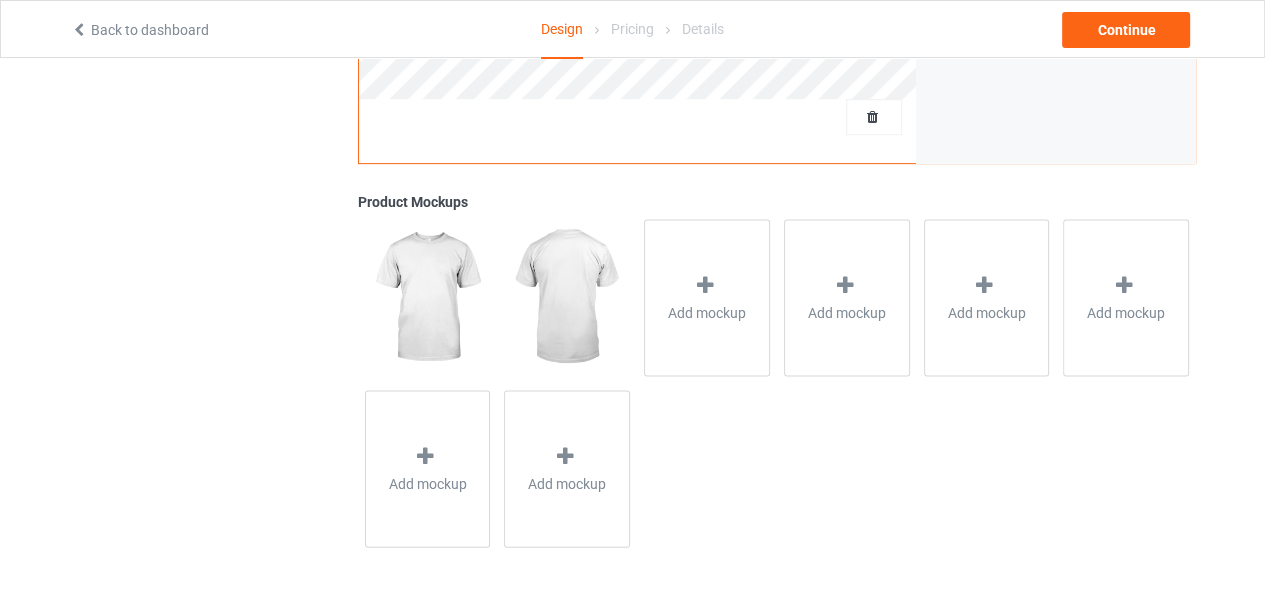 click at bounding box center [566, 297] 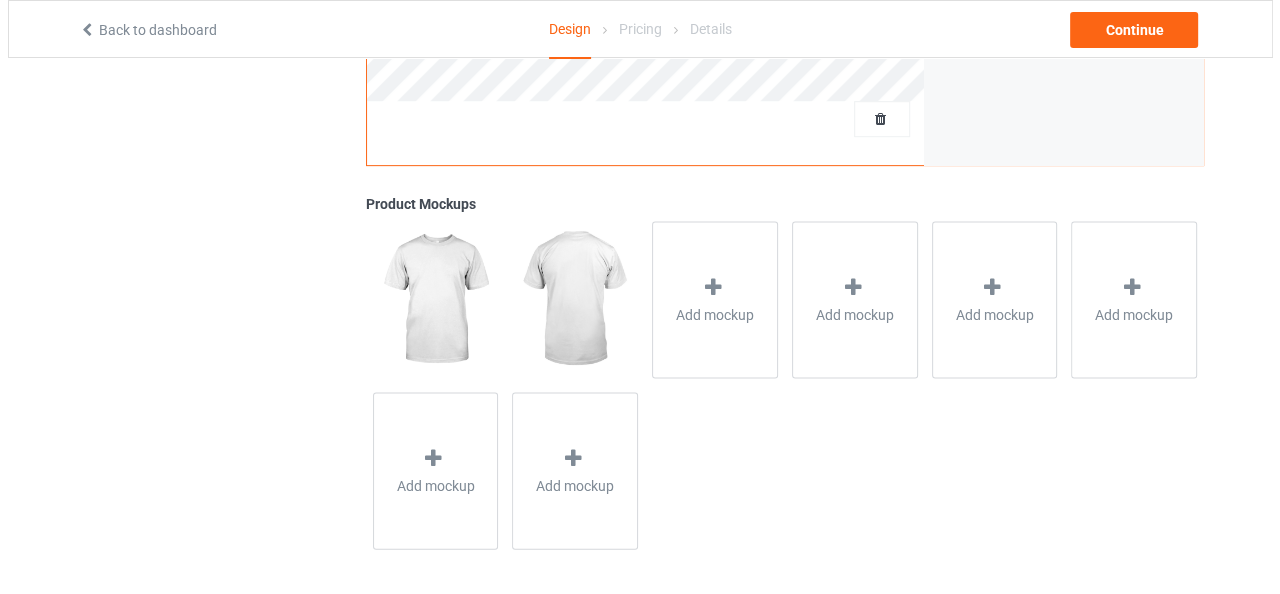 scroll, scrollTop: 700, scrollLeft: 0, axis: vertical 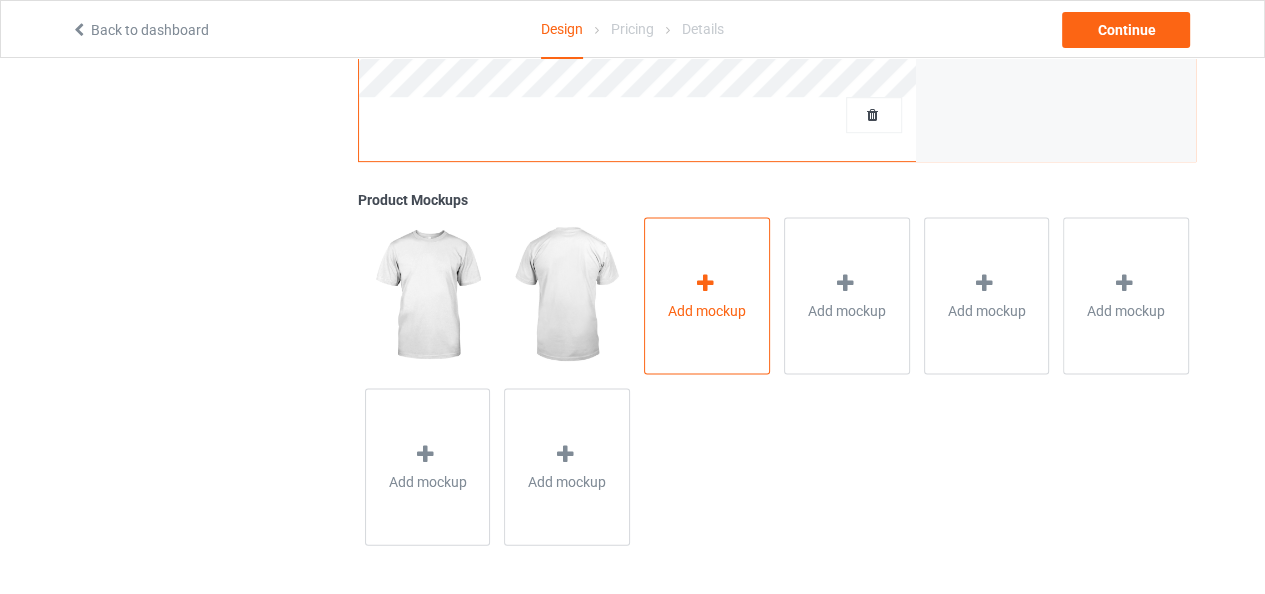 click on "Add mockup" at bounding box center (707, 295) 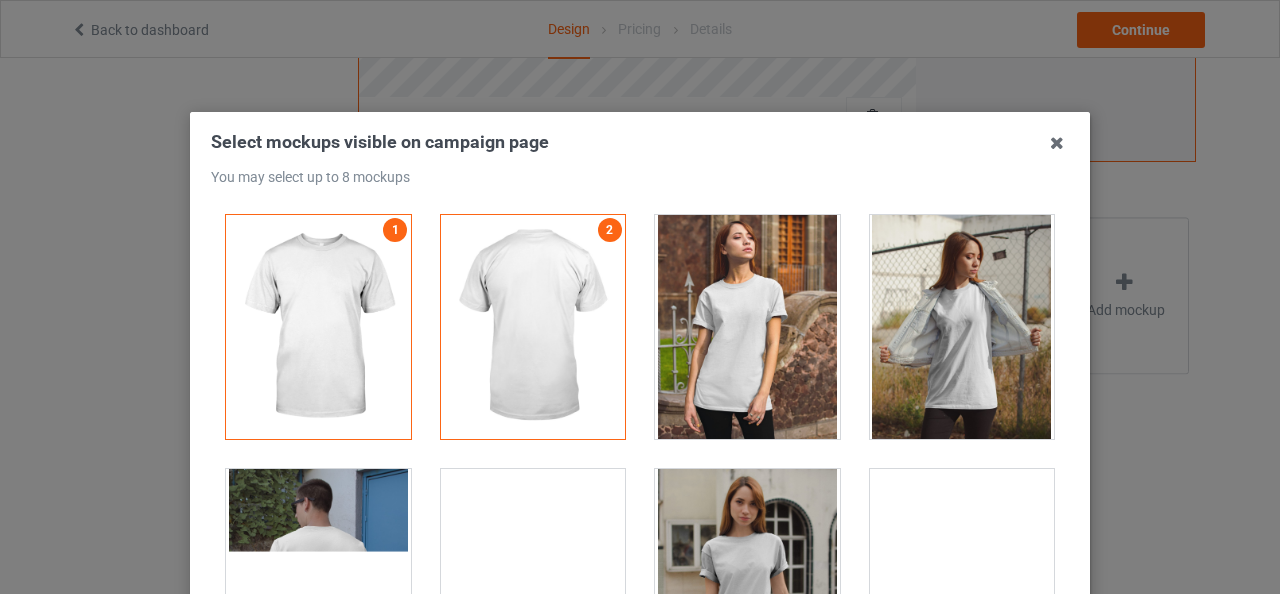 click at bounding box center [747, 327] 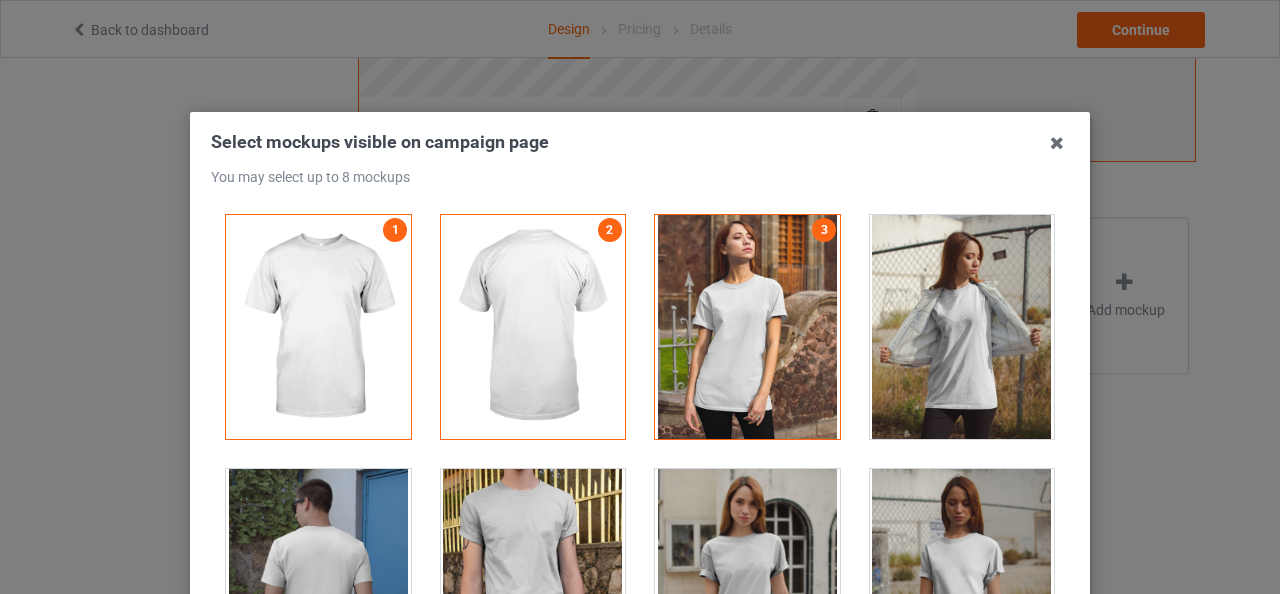 click at bounding box center (533, 327) 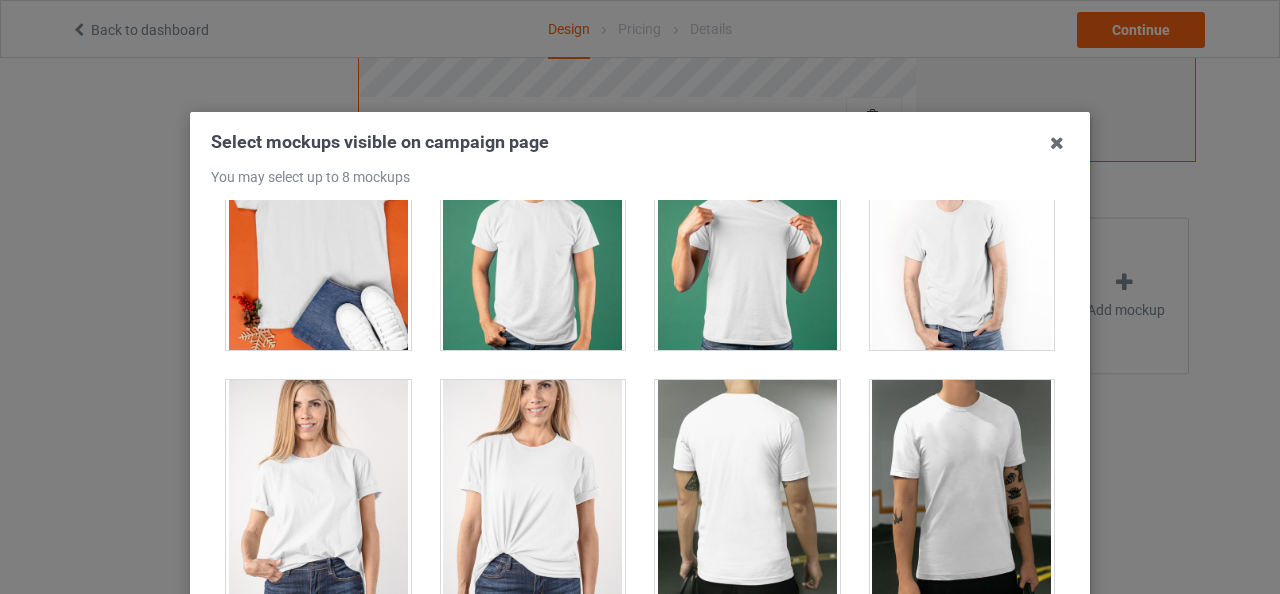 scroll, scrollTop: 3198, scrollLeft: 0, axis: vertical 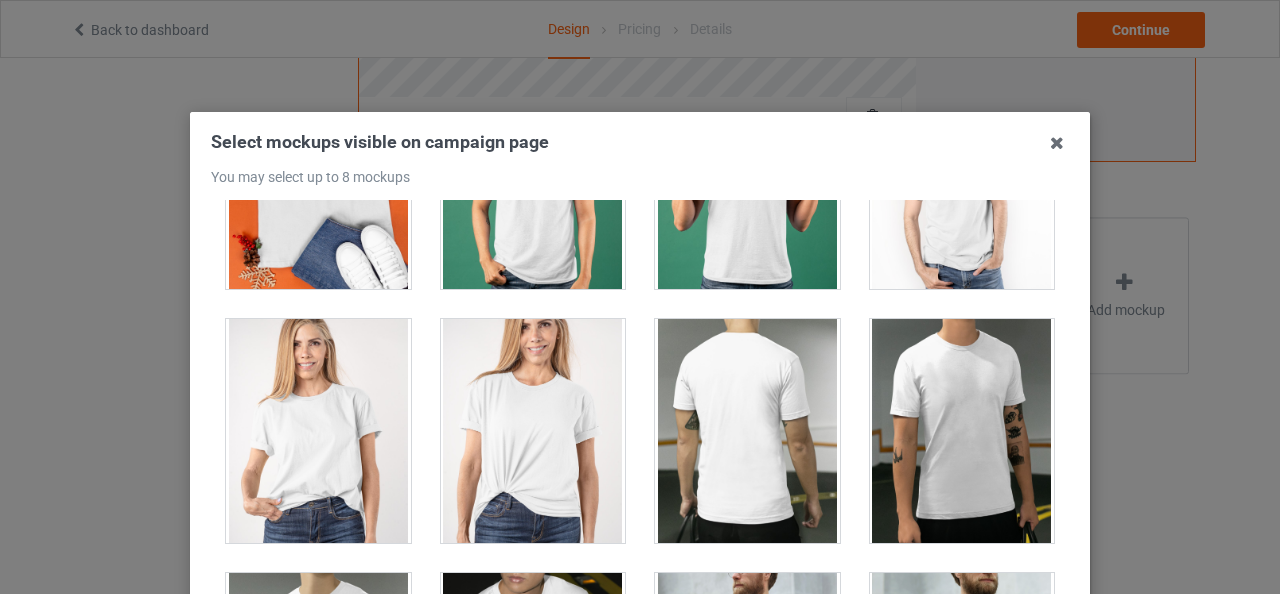 click at bounding box center [318, 431] 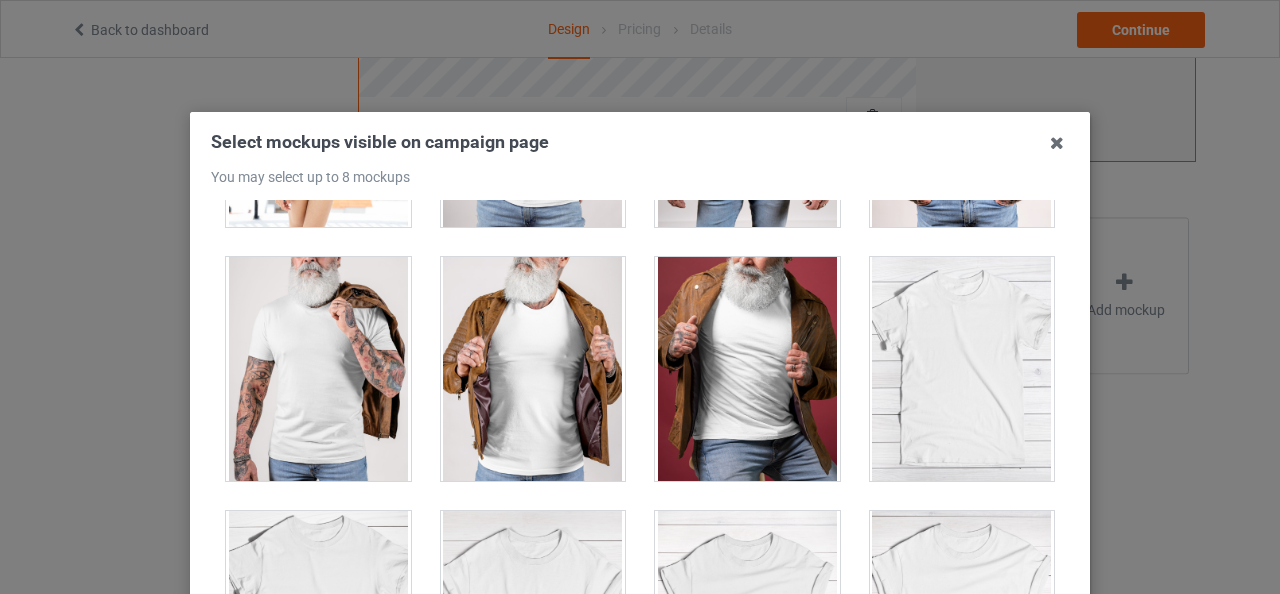 scroll, scrollTop: 28688, scrollLeft: 0, axis: vertical 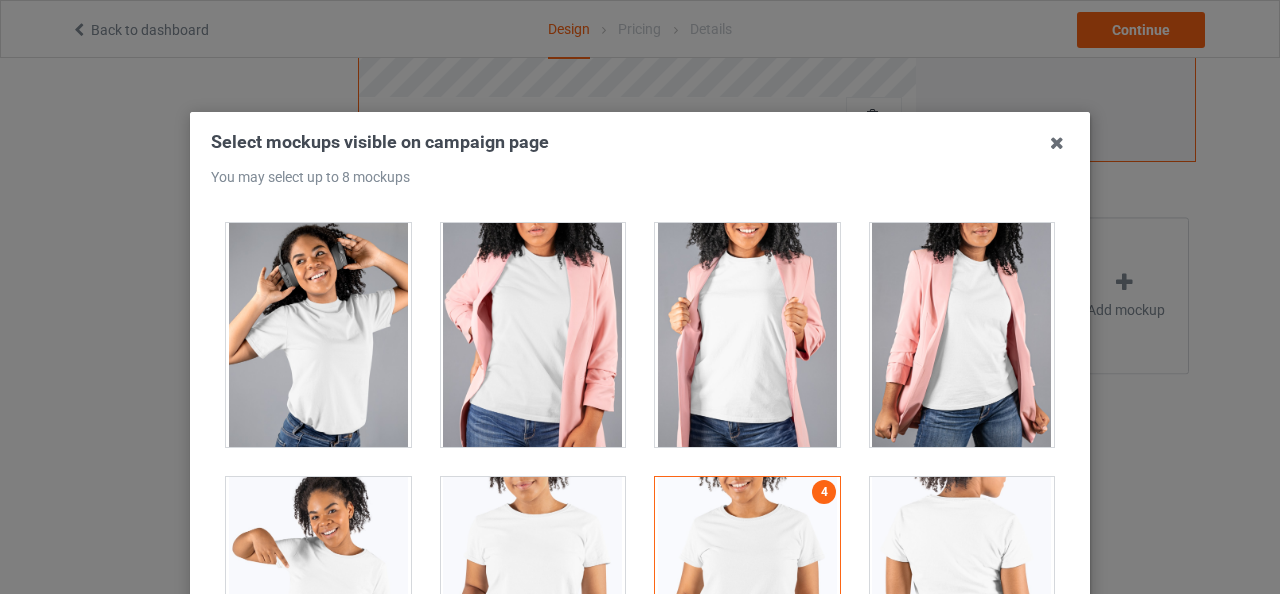 click at bounding box center (533, 335) 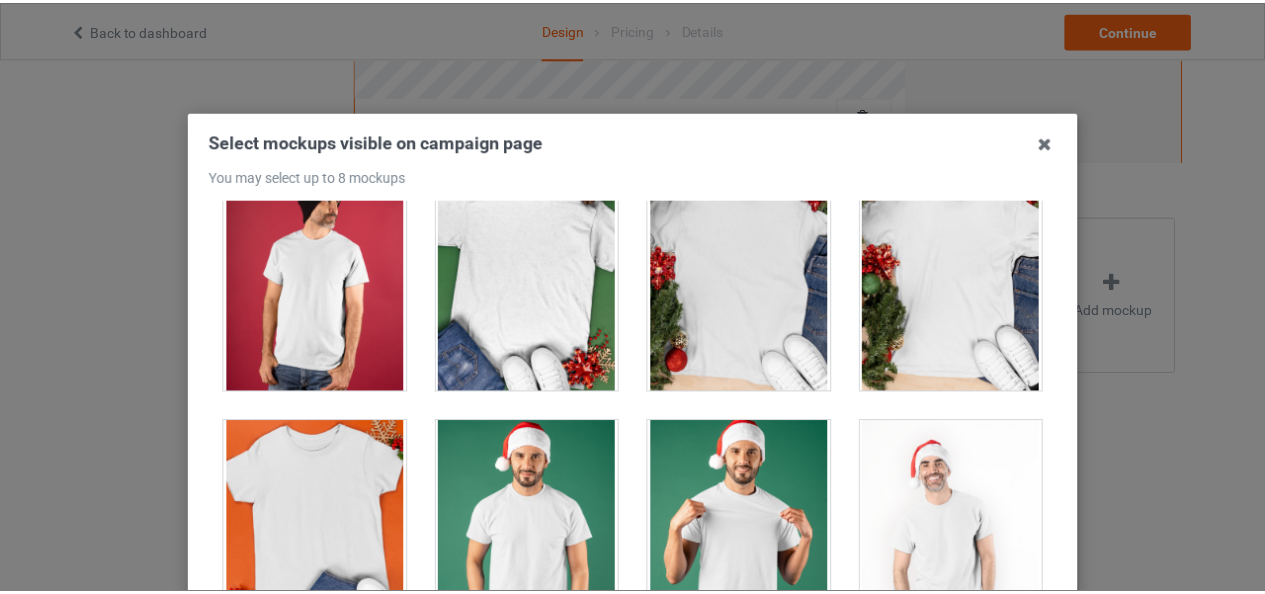 scroll, scrollTop: 0, scrollLeft: 0, axis: both 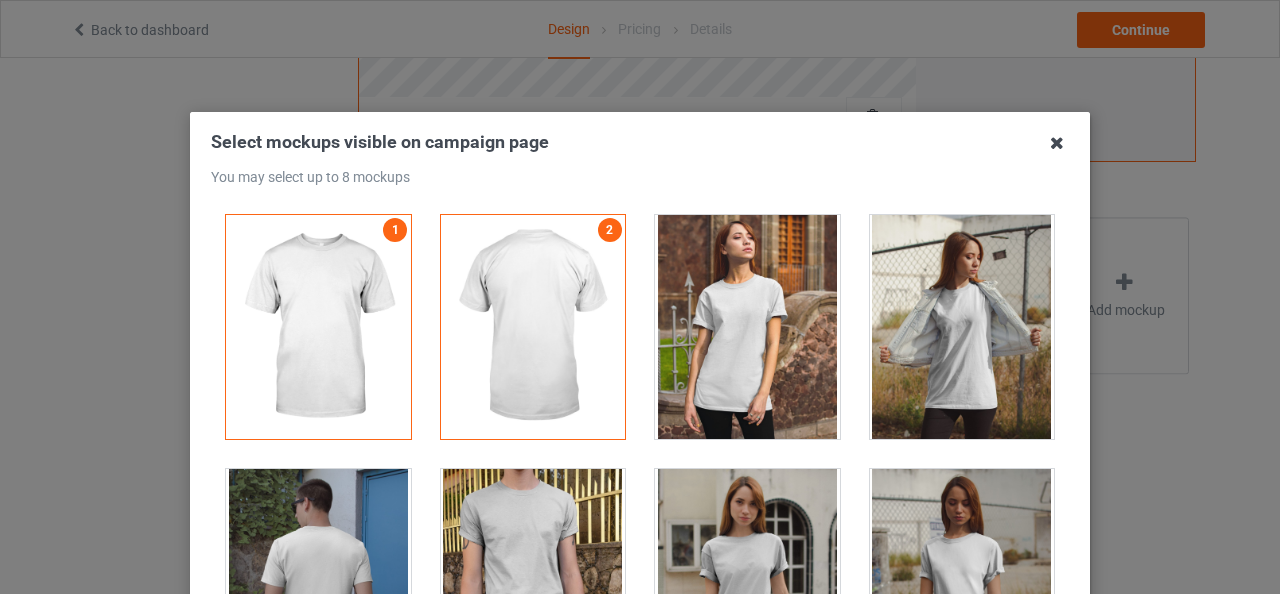 click at bounding box center [1057, 143] 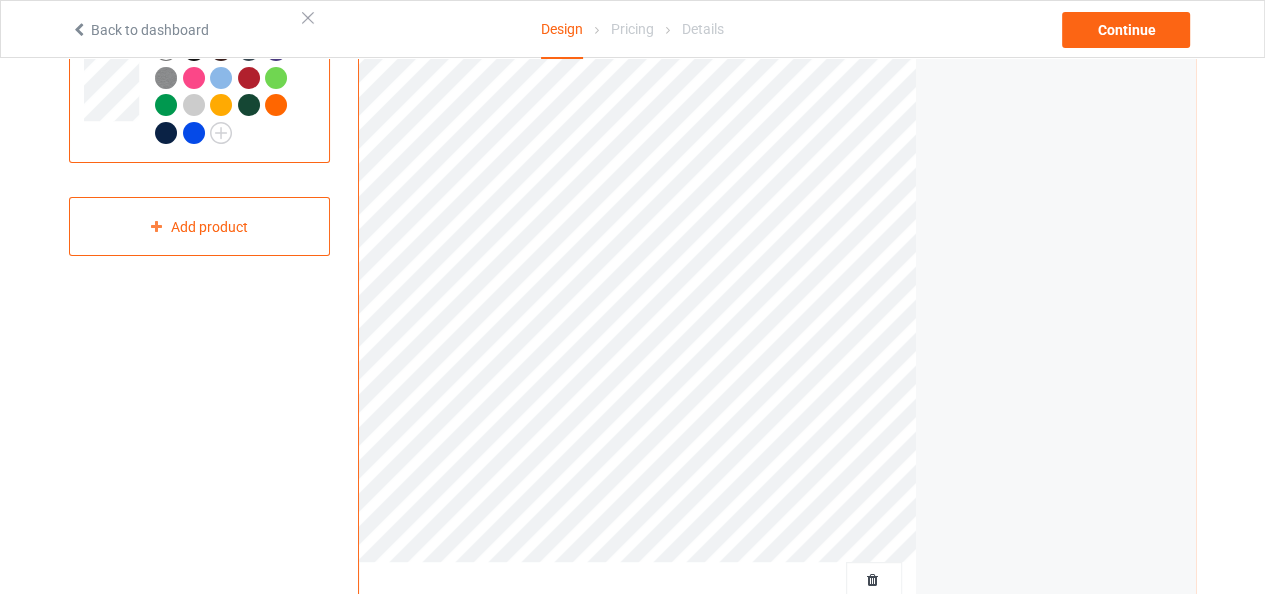 scroll, scrollTop: 0, scrollLeft: 0, axis: both 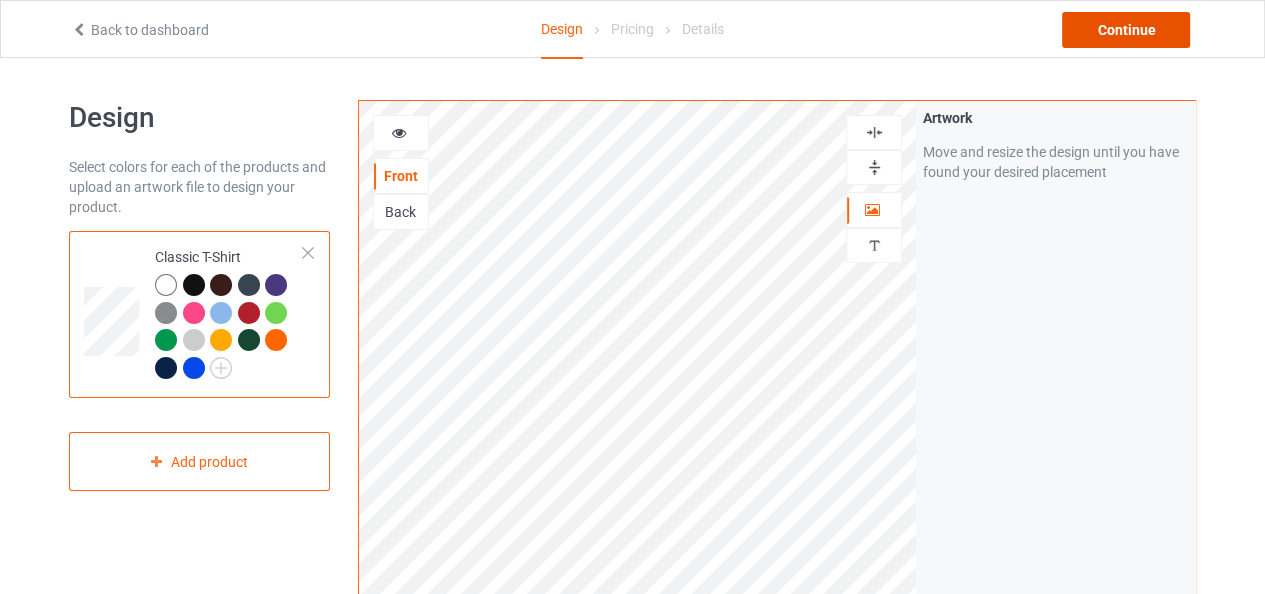 click on "Continue" at bounding box center (1126, 30) 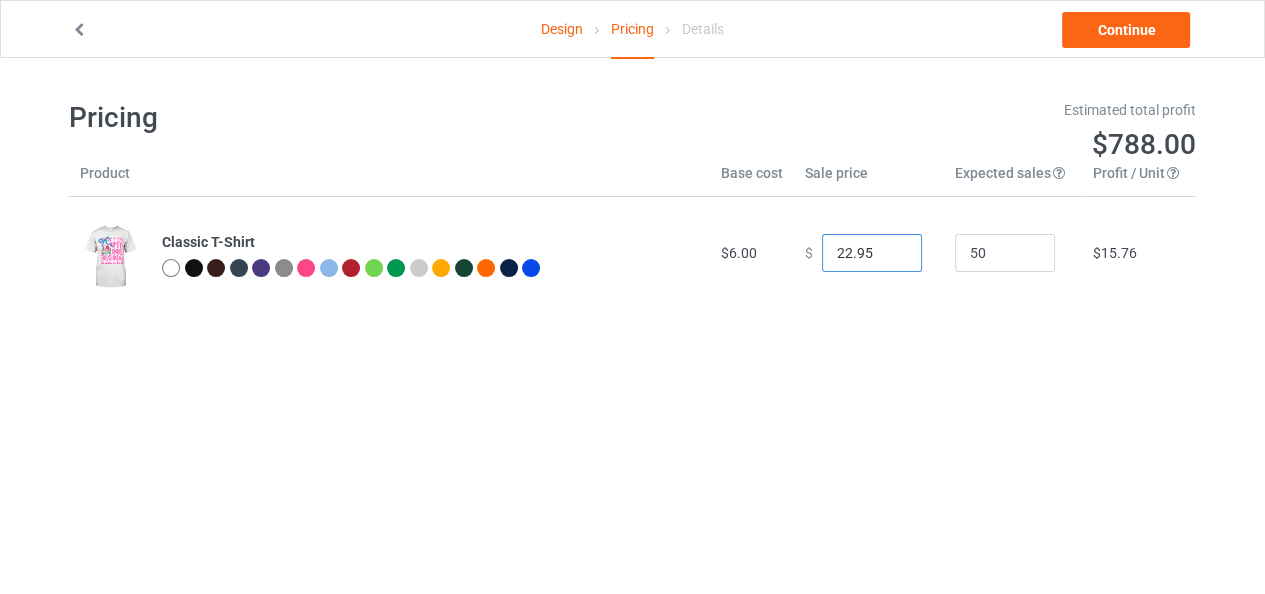 click on "22.95" at bounding box center (872, 253) 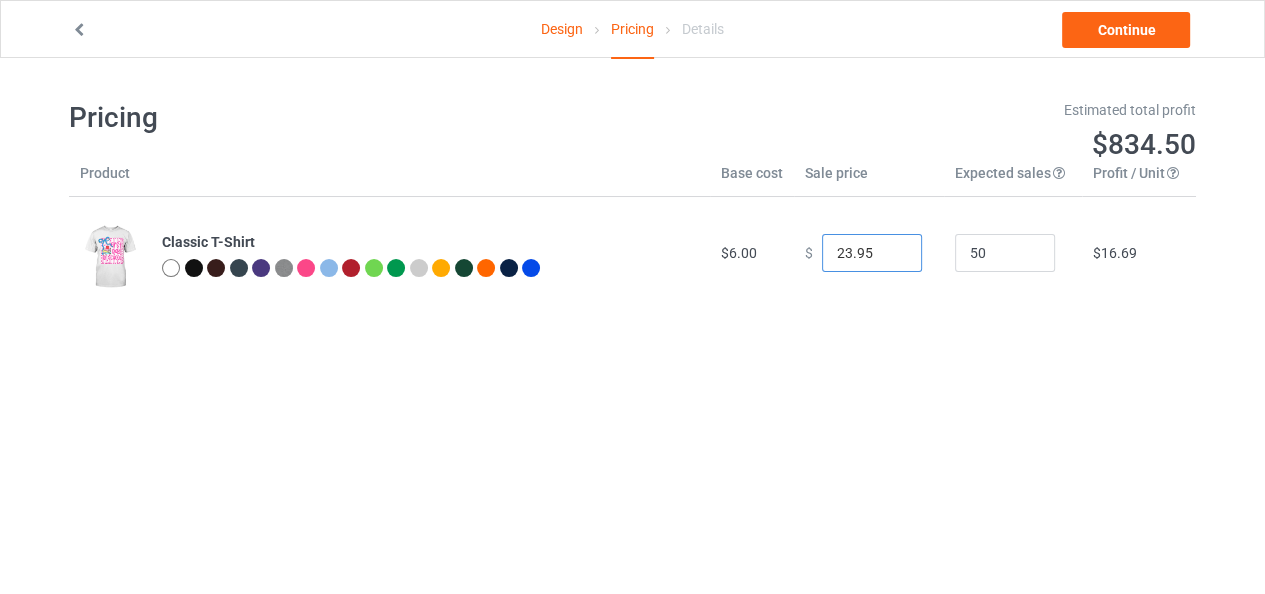 click on "23.95" at bounding box center (872, 253) 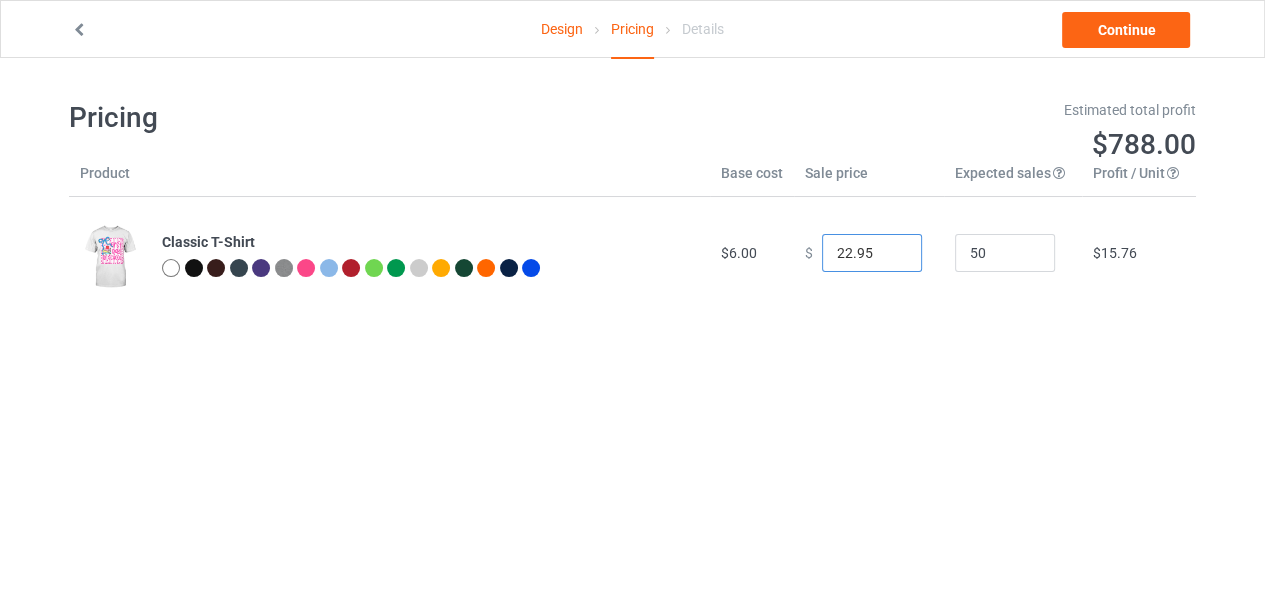 click on "22.95" at bounding box center [872, 253] 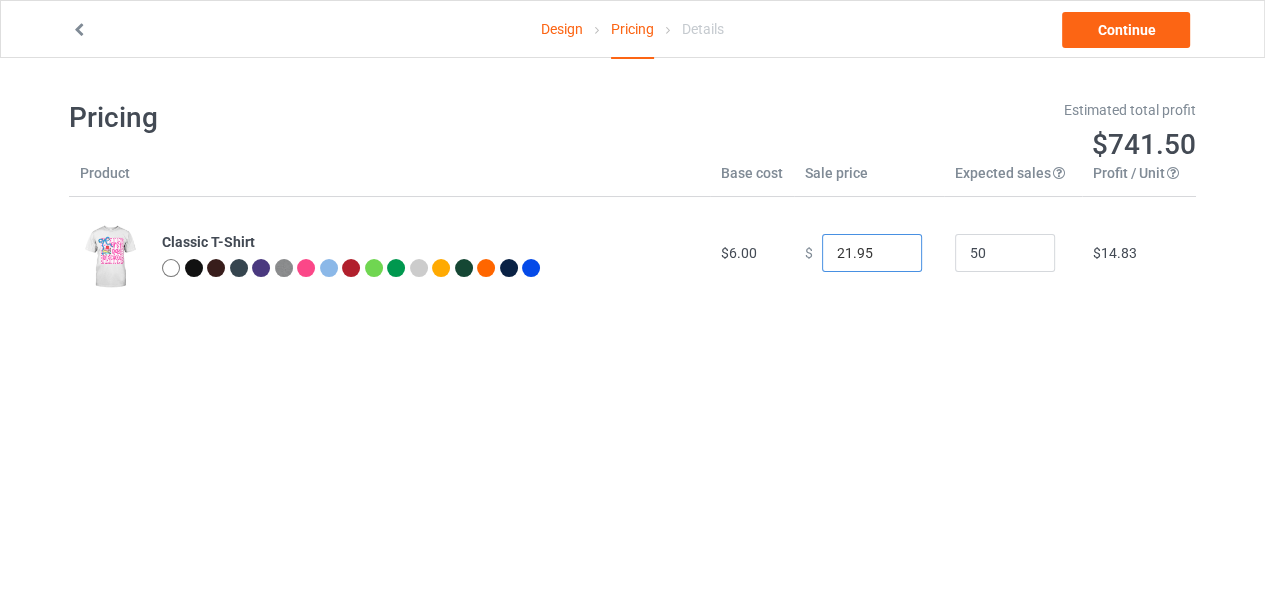 click on "21.95" at bounding box center (872, 253) 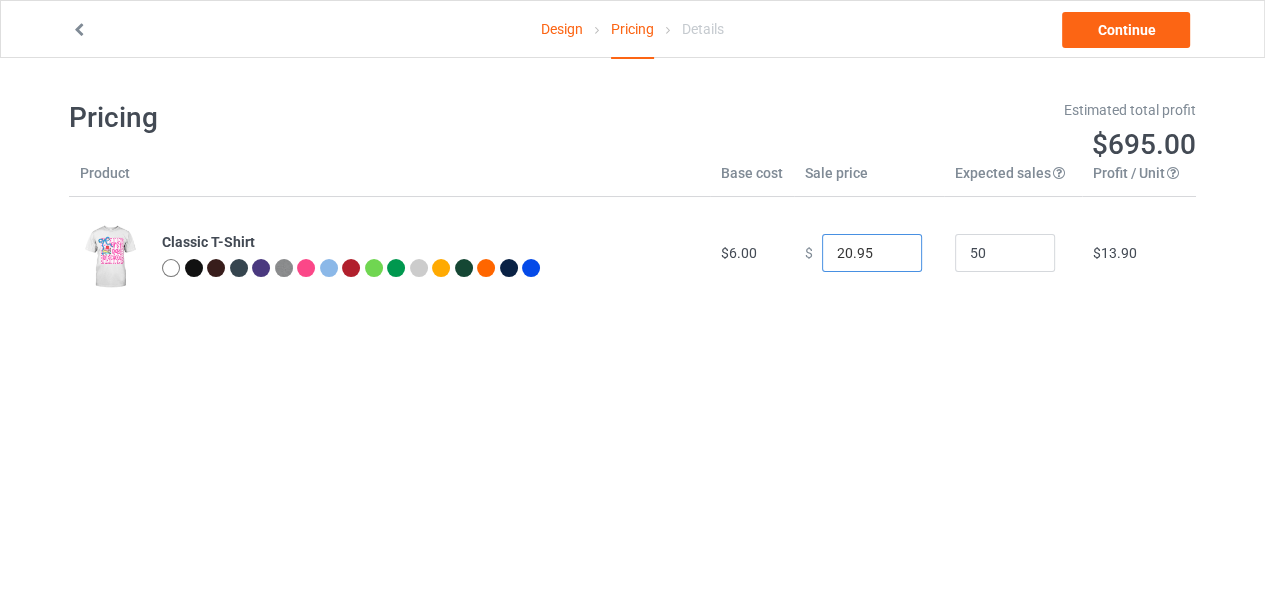 click on "20.95" at bounding box center (872, 253) 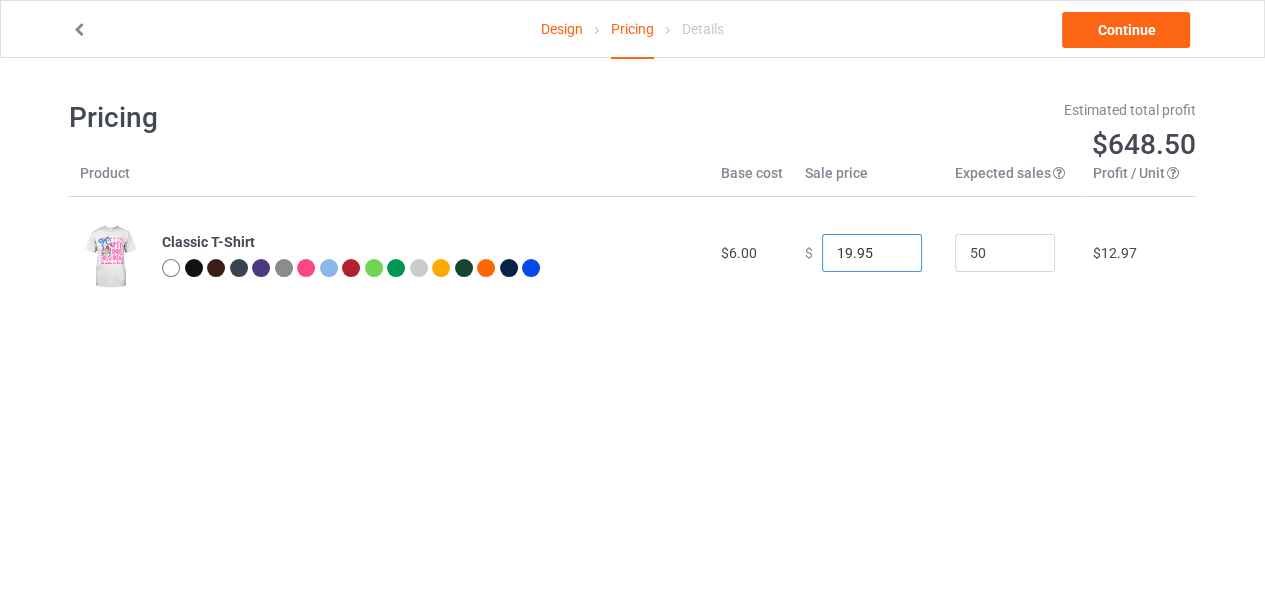 click on "19.95" at bounding box center (872, 253) 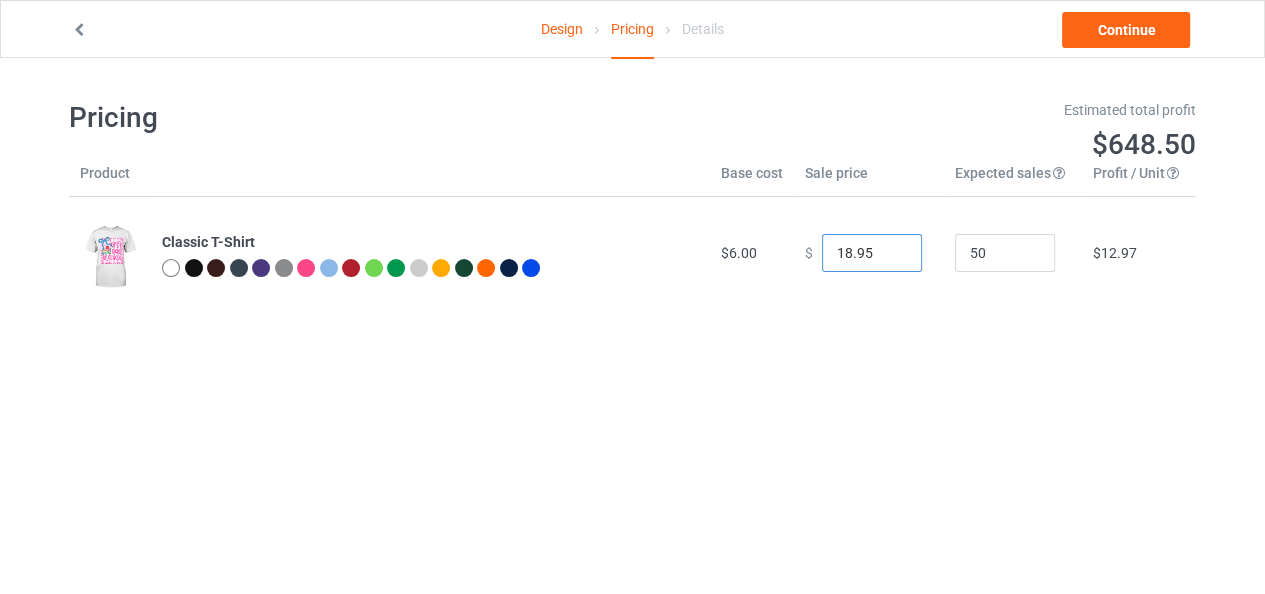click on "18.95" at bounding box center [872, 253] 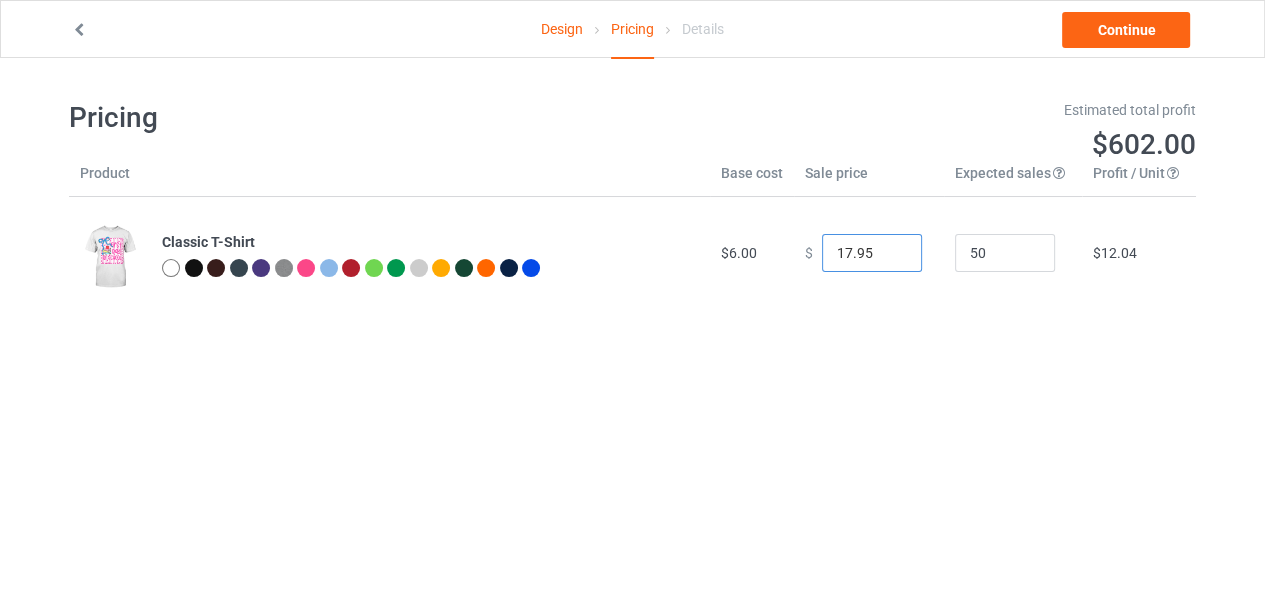 click on "17.95" at bounding box center (872, 253) 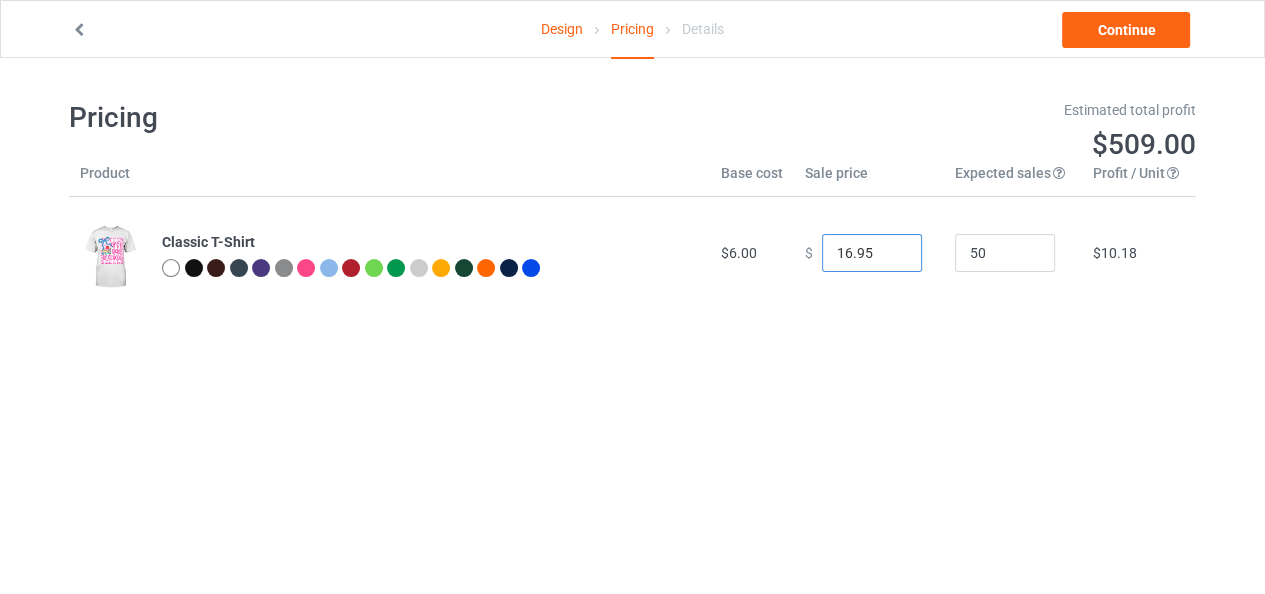 click on "16.95" at bounding box center [872, 253] 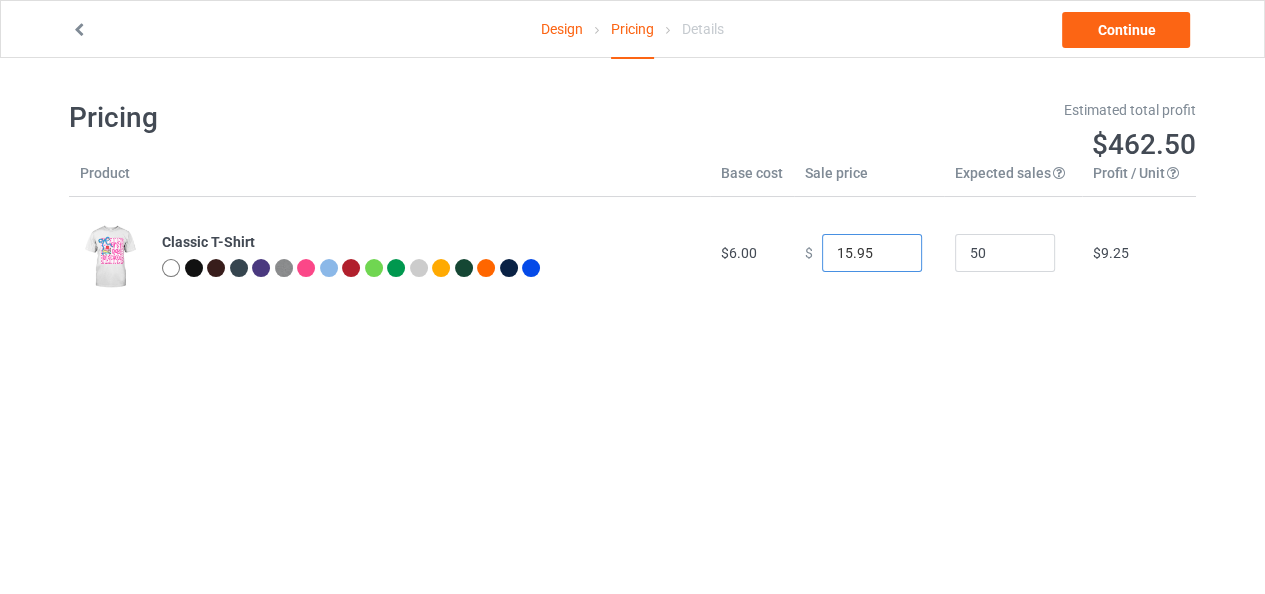 click on "15.95" at bounding box center (872, 253) 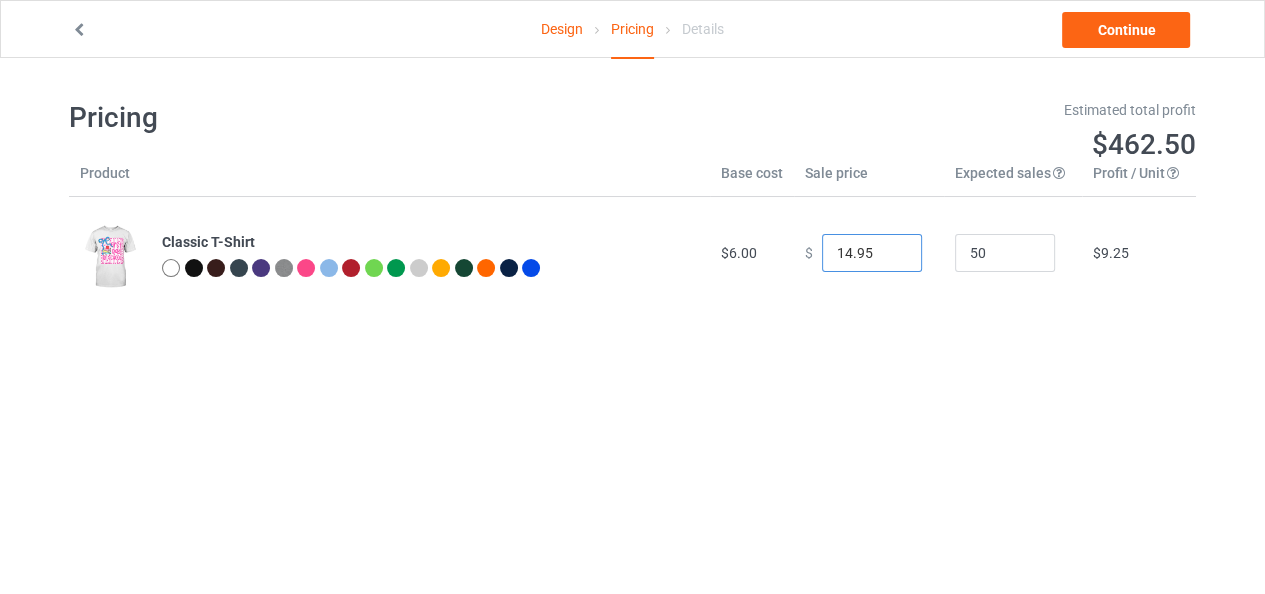 type on "14.95" 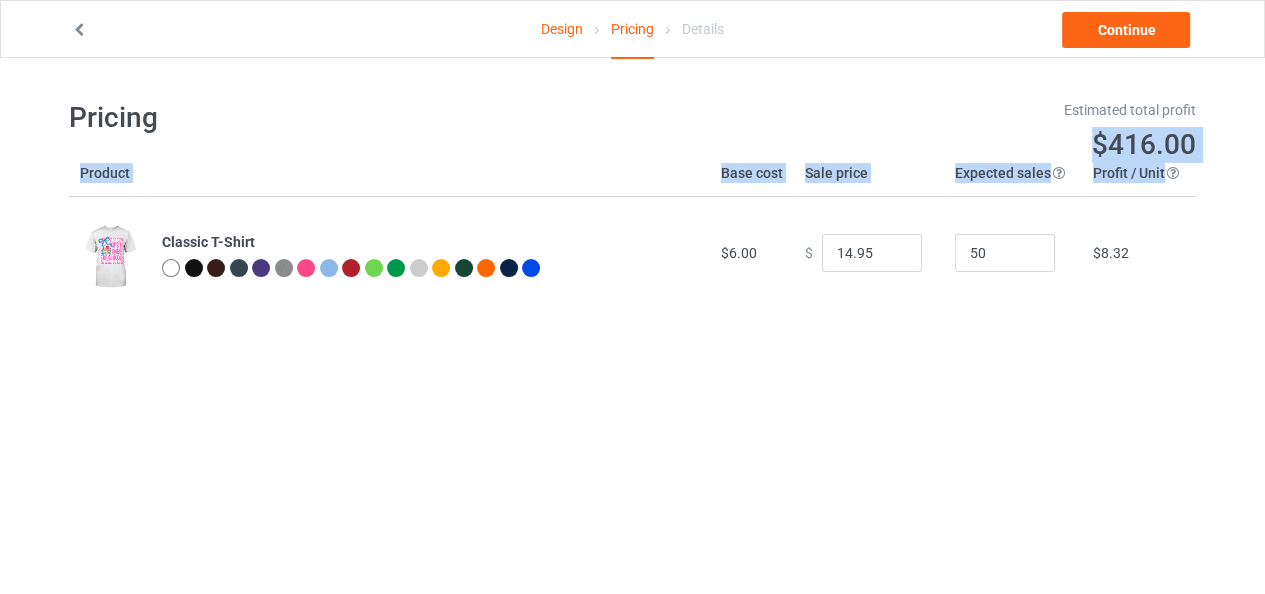 drag, startPoint x: 1076, startPoint y: 169, endPoint x: 1159, endPoint y: 184, distance: 84.34453 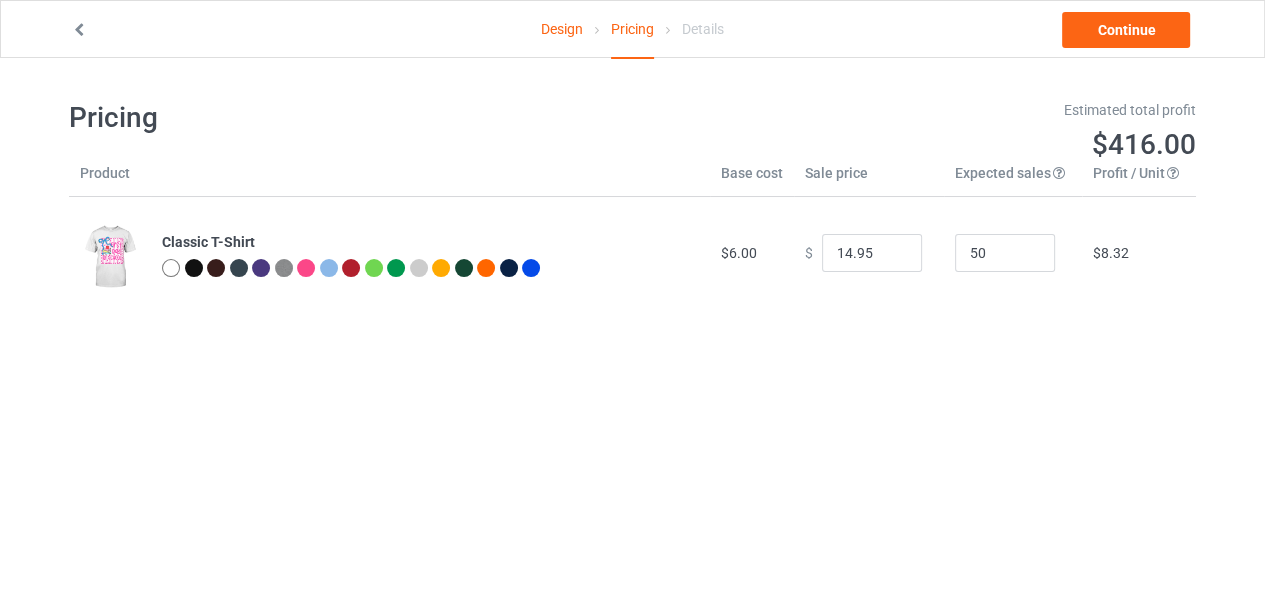 click on "Design Pricing Details Continue Pricing Estimated total profit $416.00 Product Base cost Sale price Expected sales   Your expected sales will change your profit estimate (on the right), but will not affect the actual amount of profit you earn. Profit / Unit   Your profit is your sale price minus your base cost and processing fee. Classic T-Shirt $6.00 $     14.95 50 $8.32" at bounding box center [632, 204] 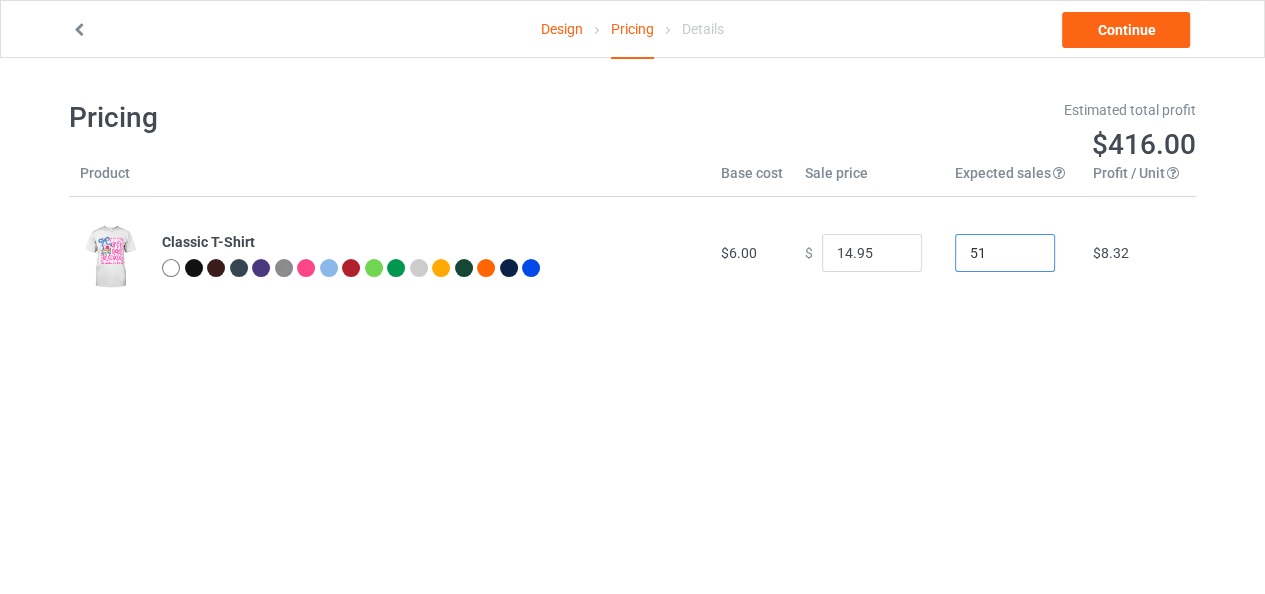 click on "51" at bounding box center [1005, 253] 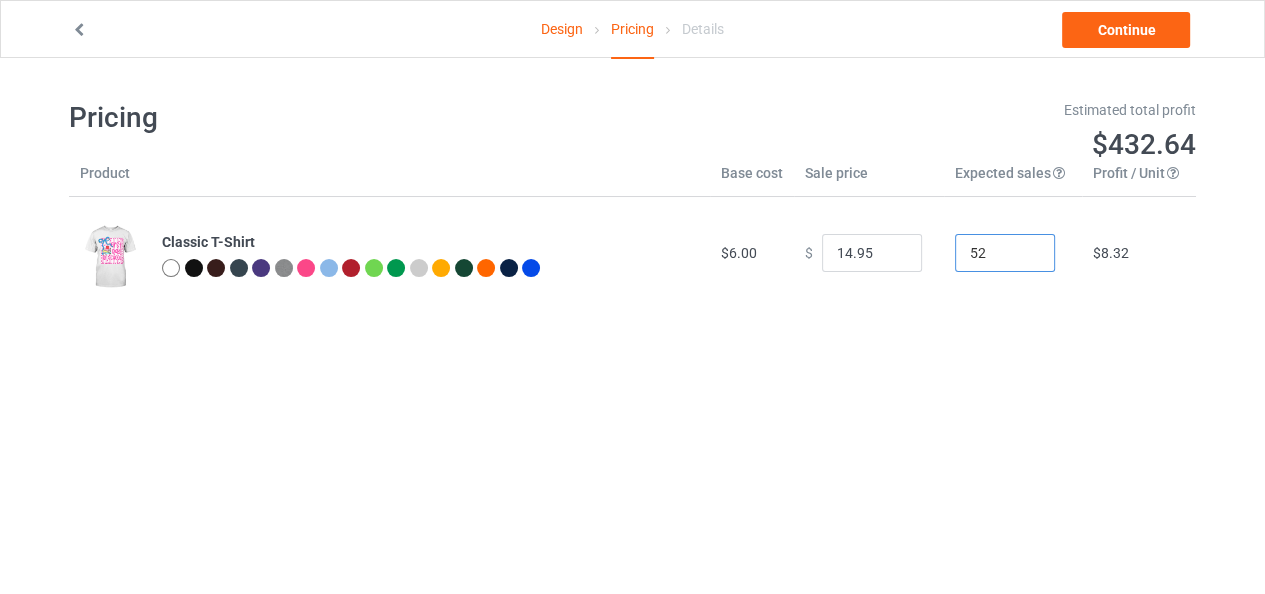 click on "52" at bounding box center (1005, 253) 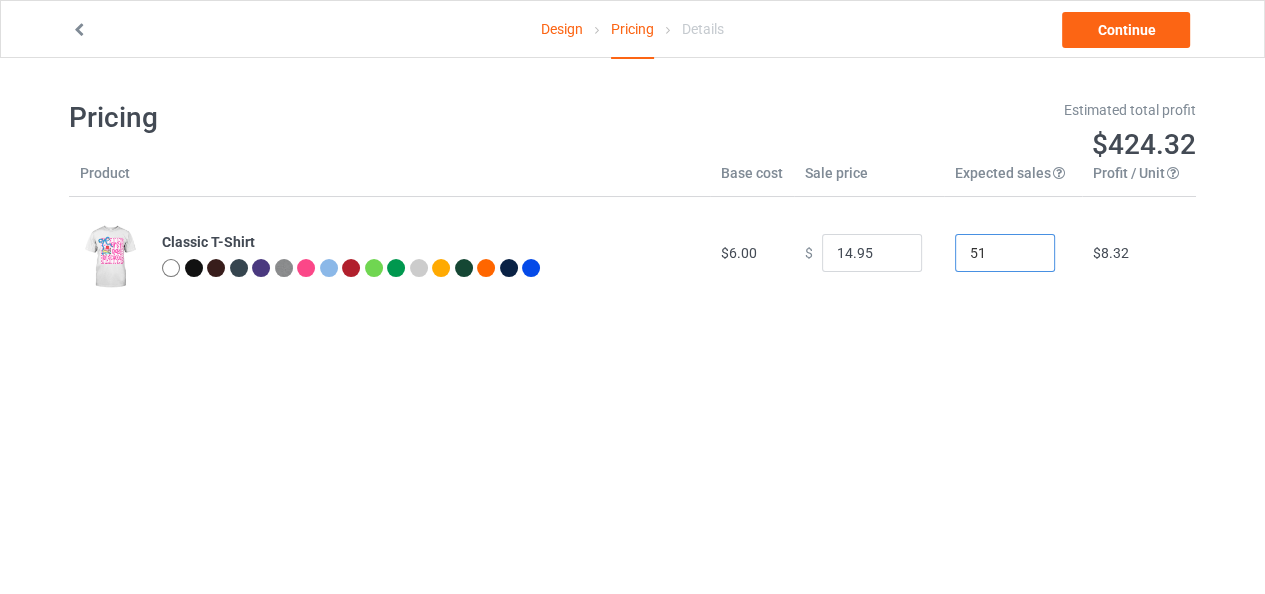 click on "51" at bounding box center (1005, 253) 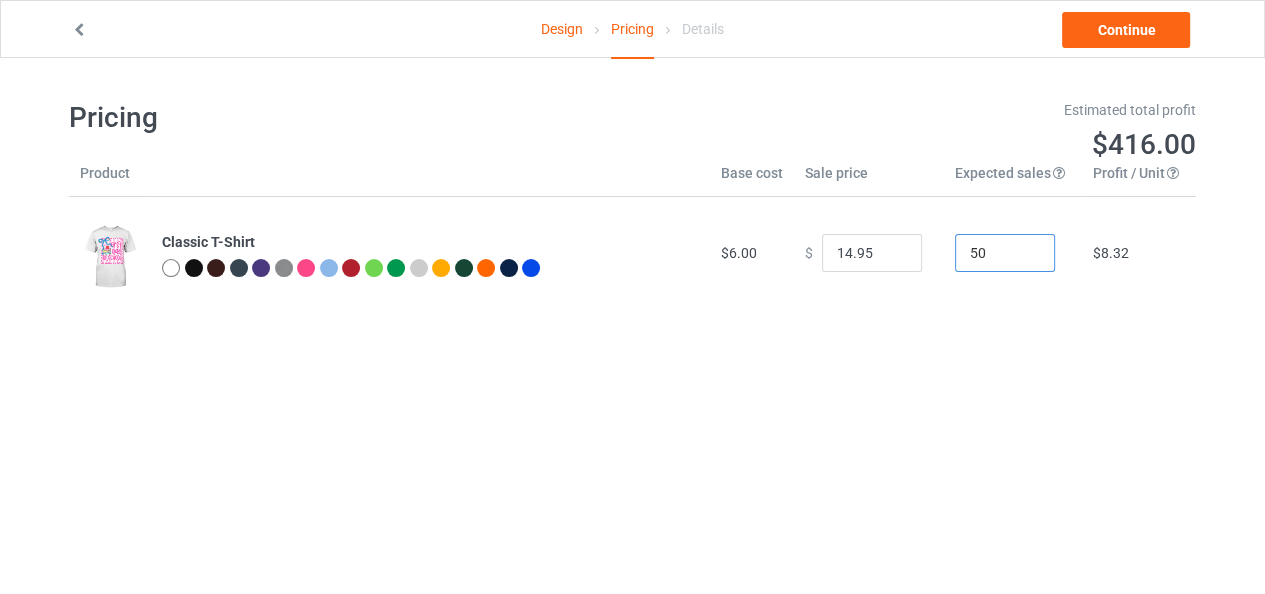 type on "50" 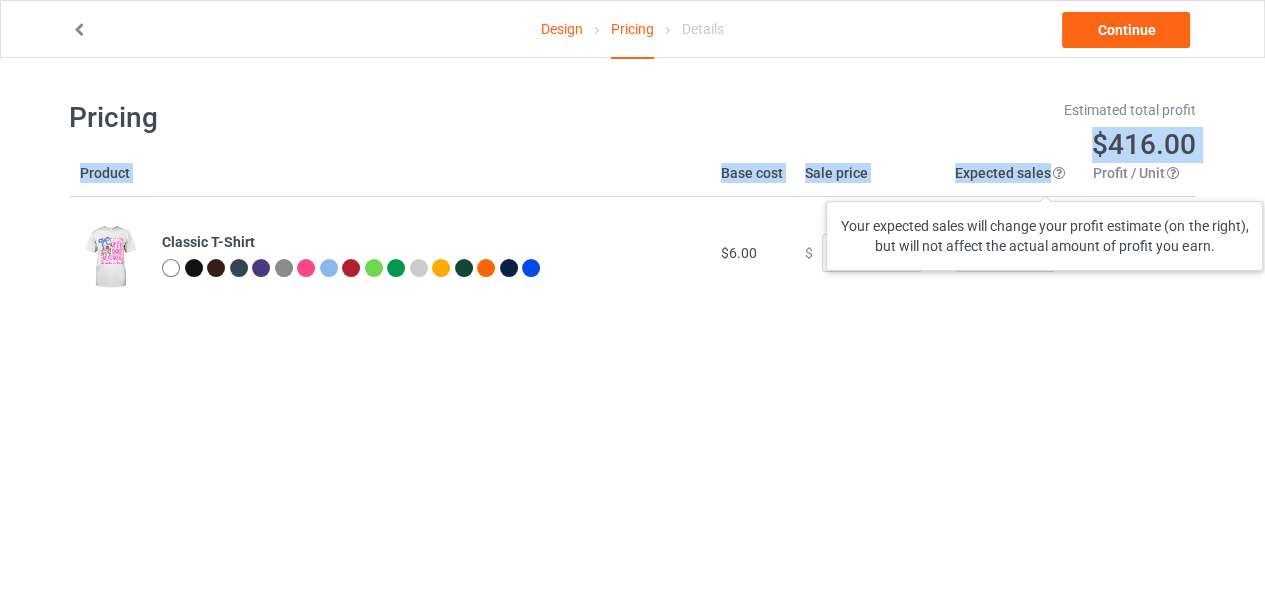 drag, startPoint x: 927, startPoint y: 174, endPoint x: 1046, endPoint y: 181, distance: 119.2057 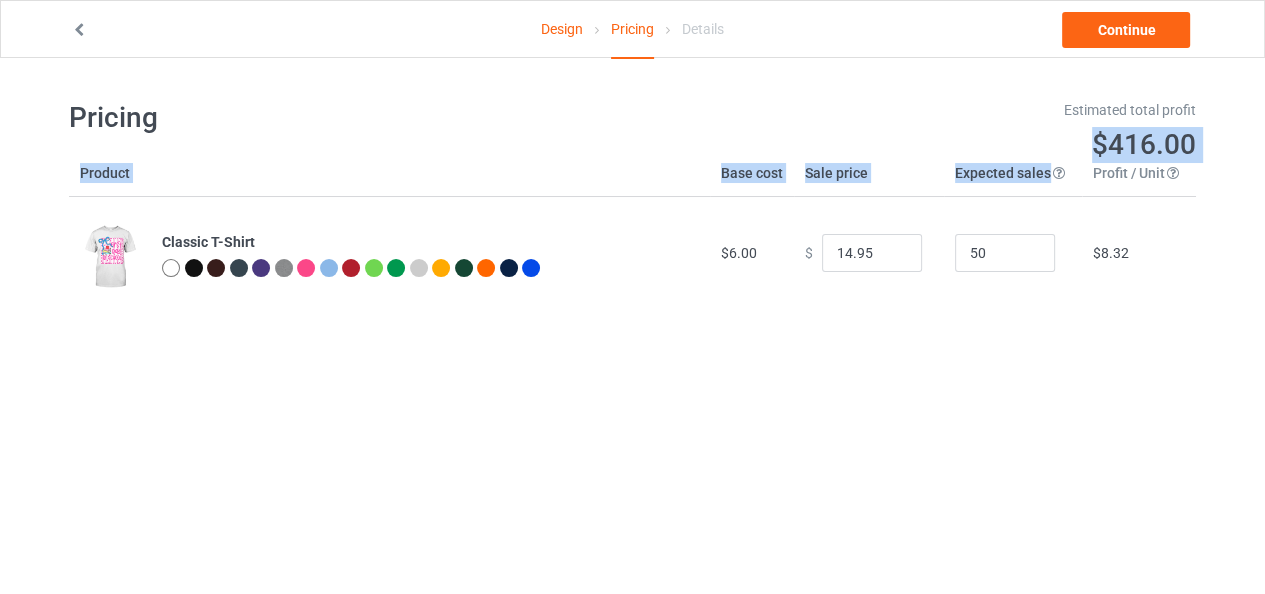 click on "Sale price" at bounding box center (869, 180) 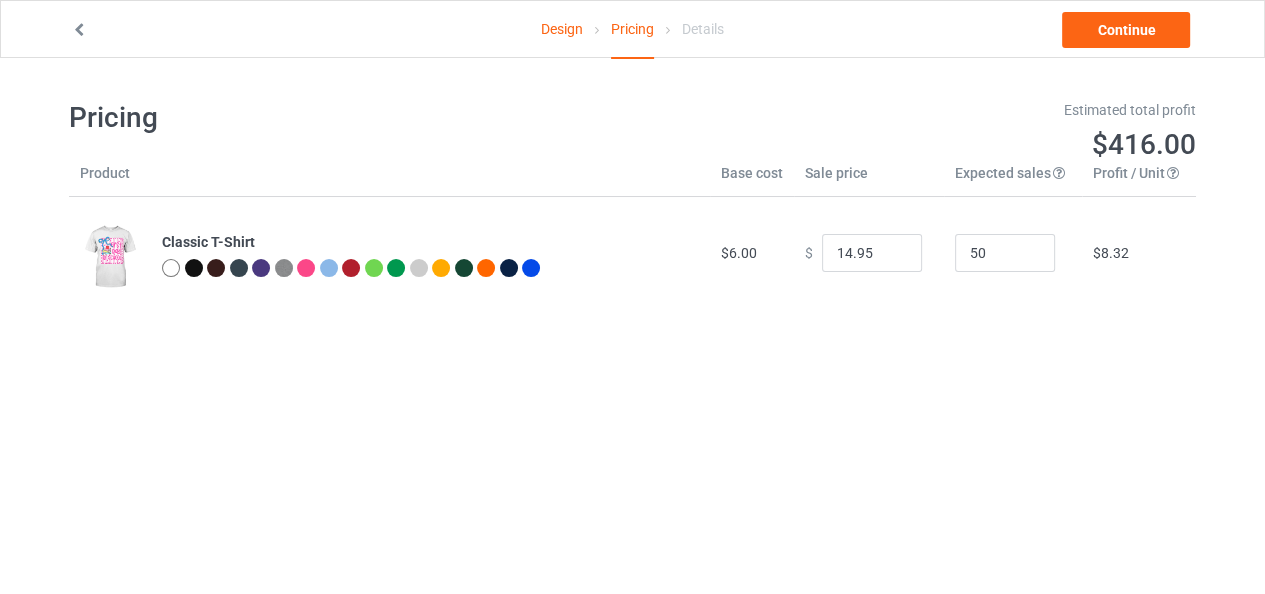 drag, startPoint x: 708, startPoint y: 175, endPoint x: 774, endPoint y: 169, distance: 66.27216 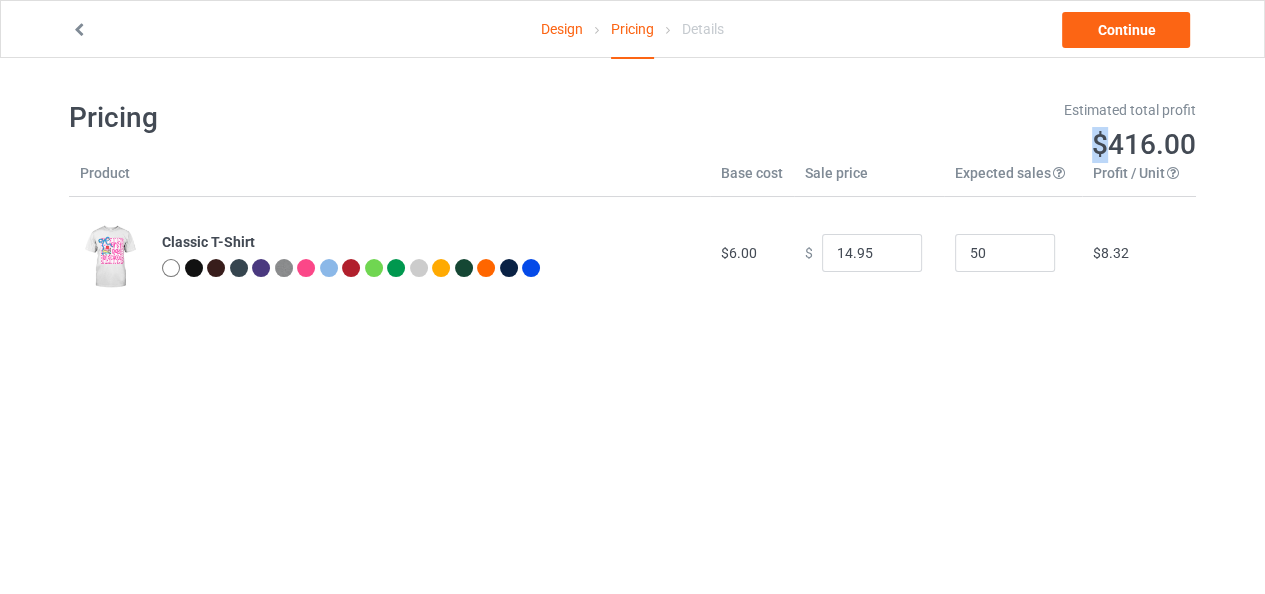 click on "Estimated total profit $416.00" at bounding box center (922, 131) 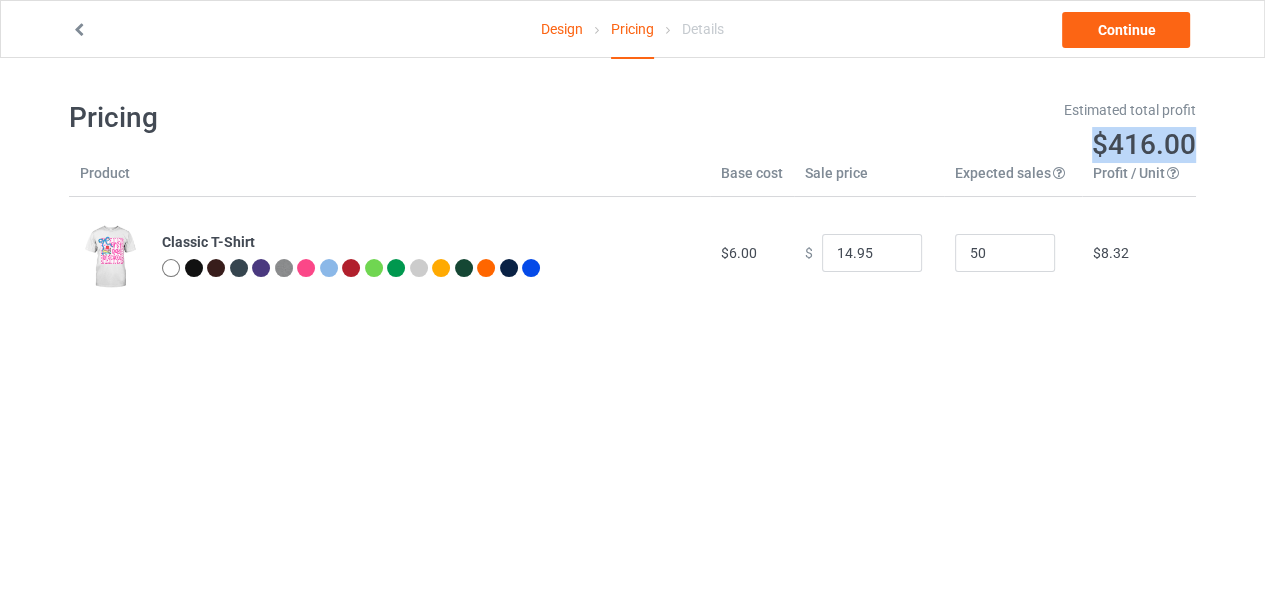 click on "Estimated total profit $416.00" at bounding box center [922, 131] 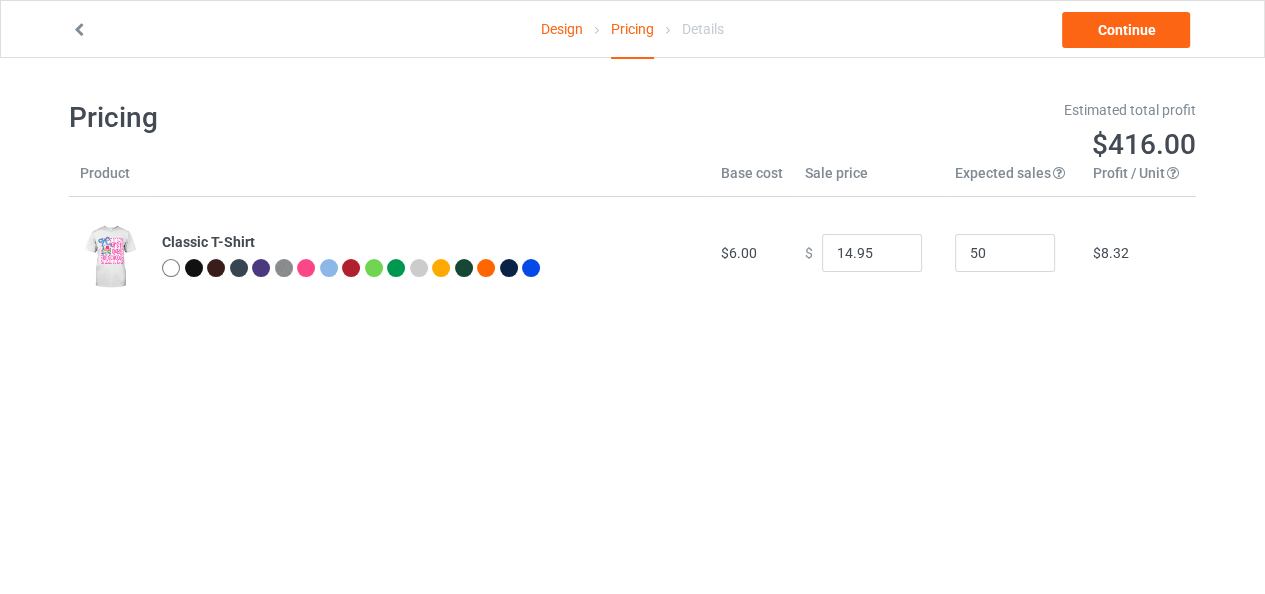 click on "Sale price" at bounding box center (869, 180) 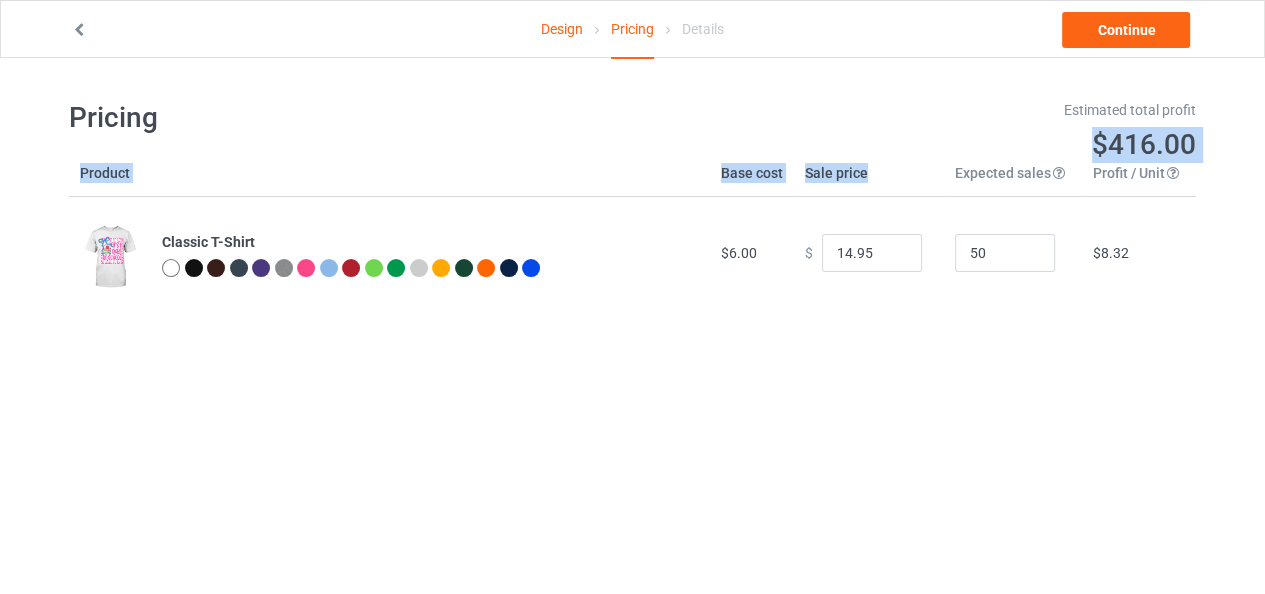 drag, startPoint x: 868, startPoint y: 181, endPoint x: 795, endPoint y: 173, distance: 73.43705 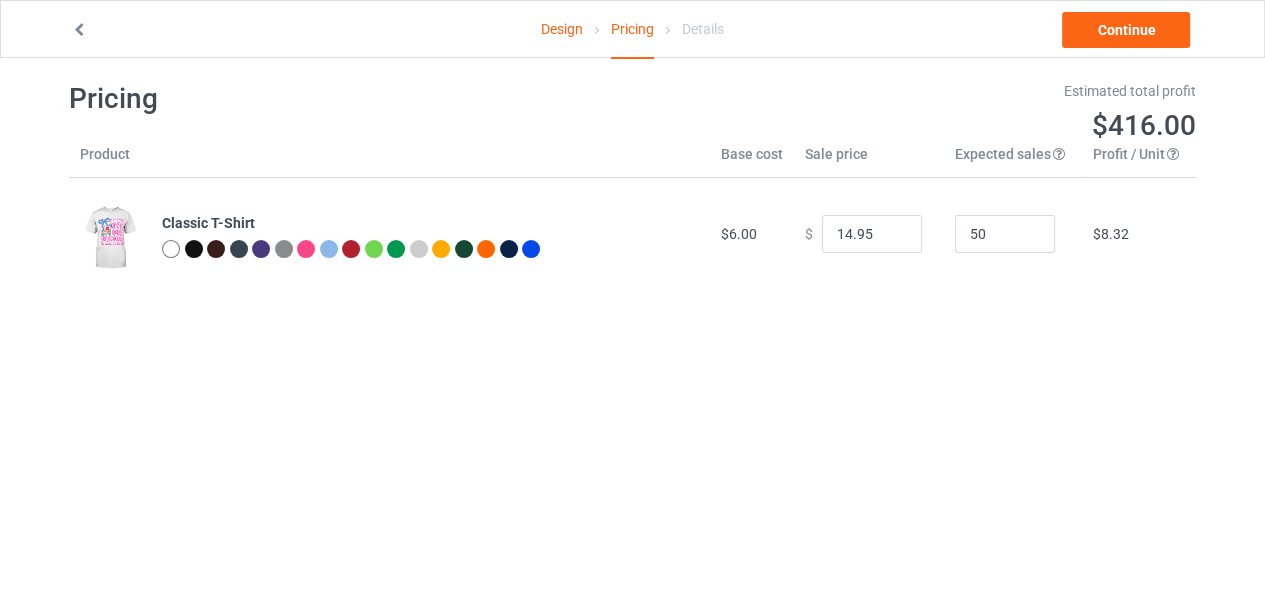scroll, scrollTop: 0, scrollLeft: 0, axis: both 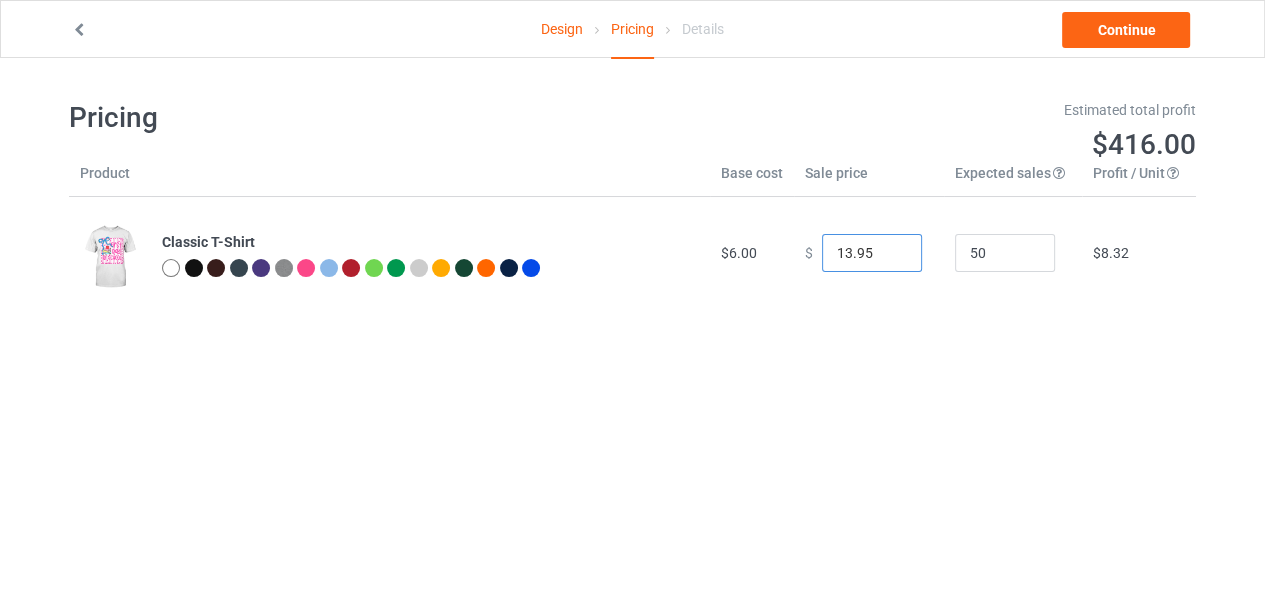 type on "13.95" 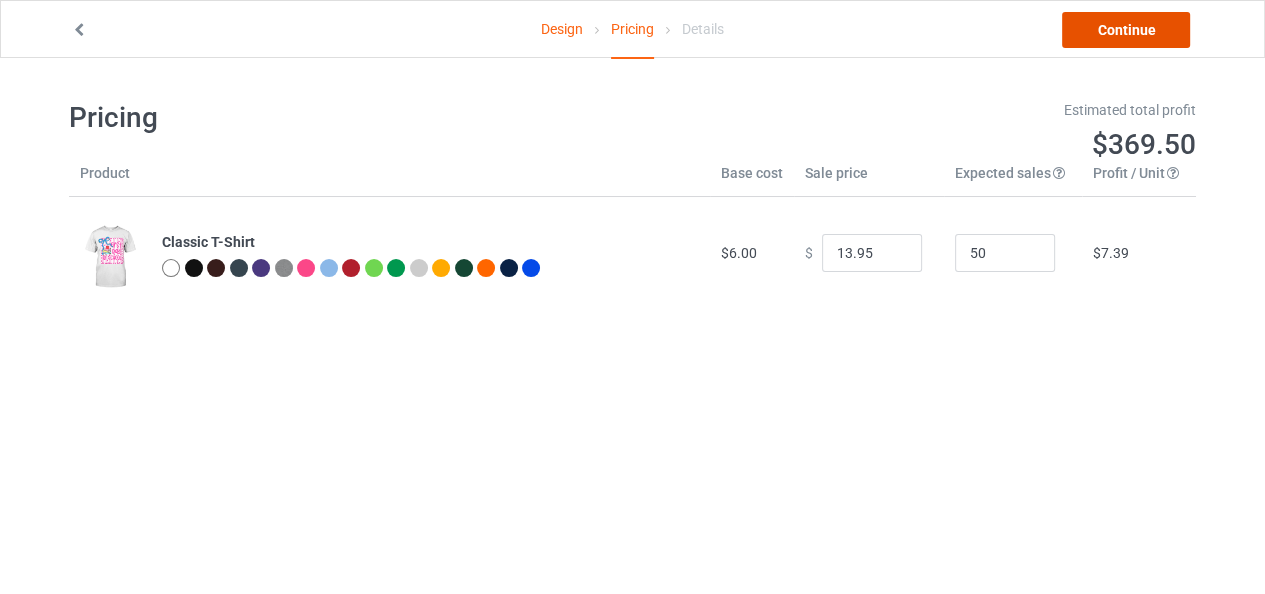click on "Continue" at bounding box center (1126, 30) 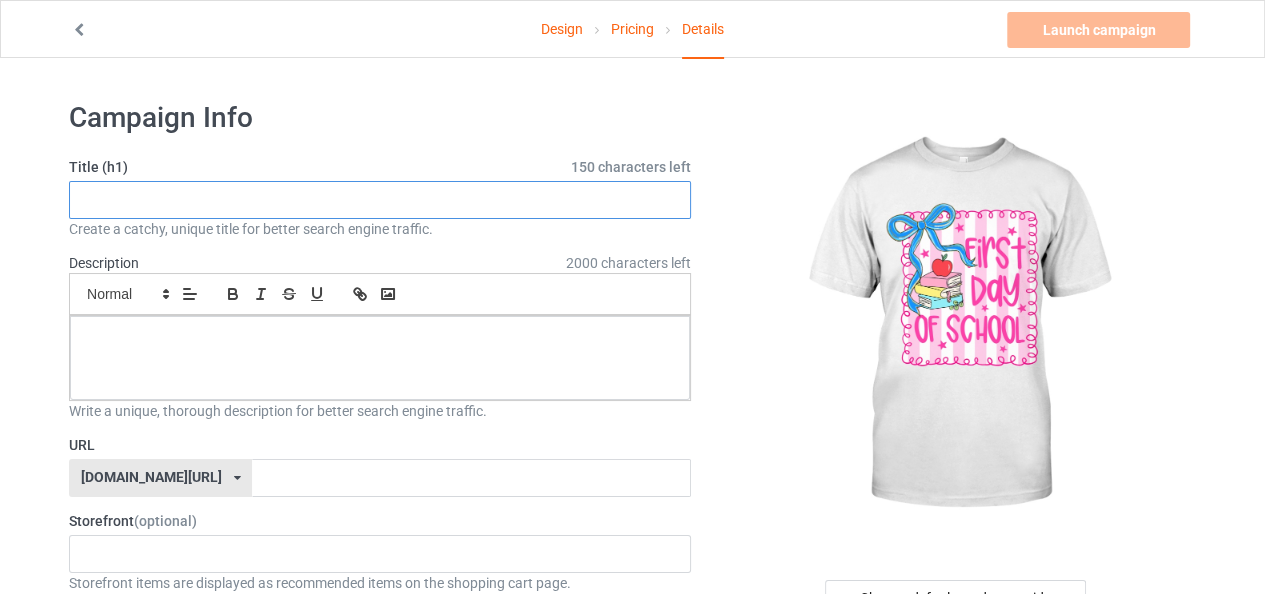 click at bounding box center [380, 200] 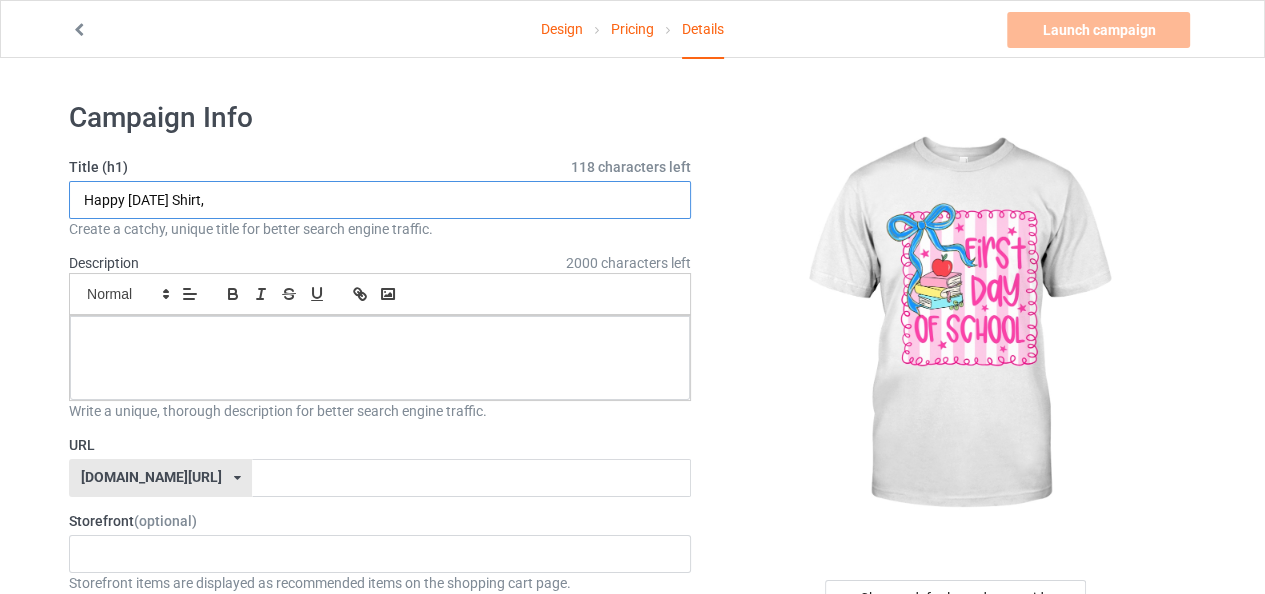 type on "Happy [DATE] Shirt," 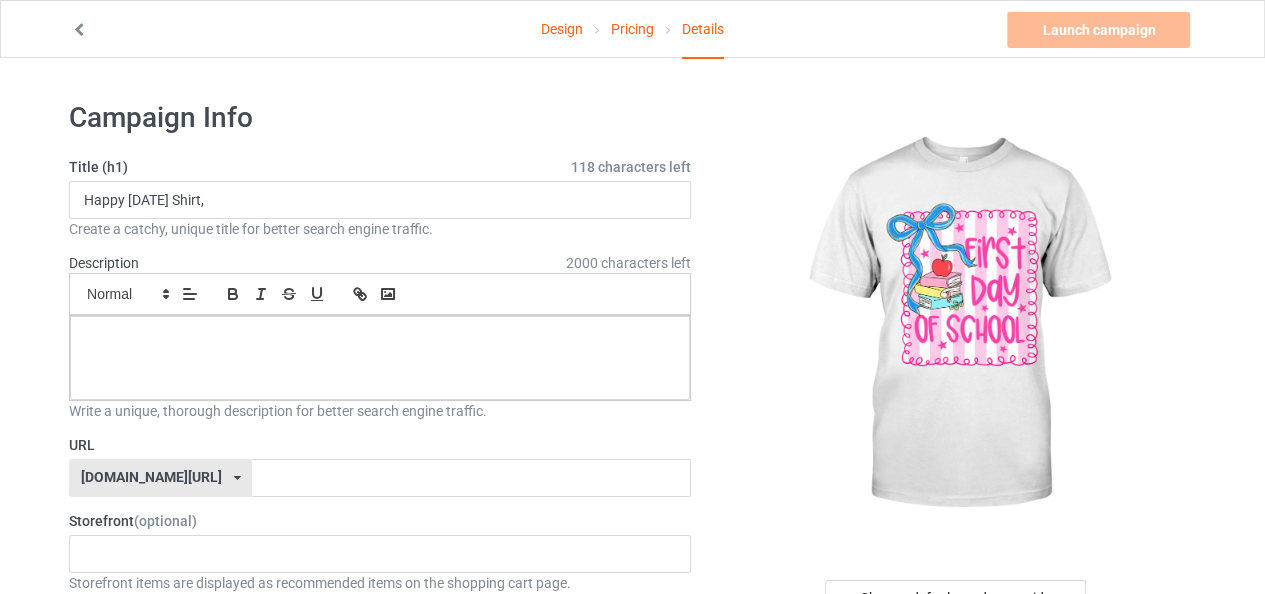 click on "Create a catchy, unique title for better search engine traffic." 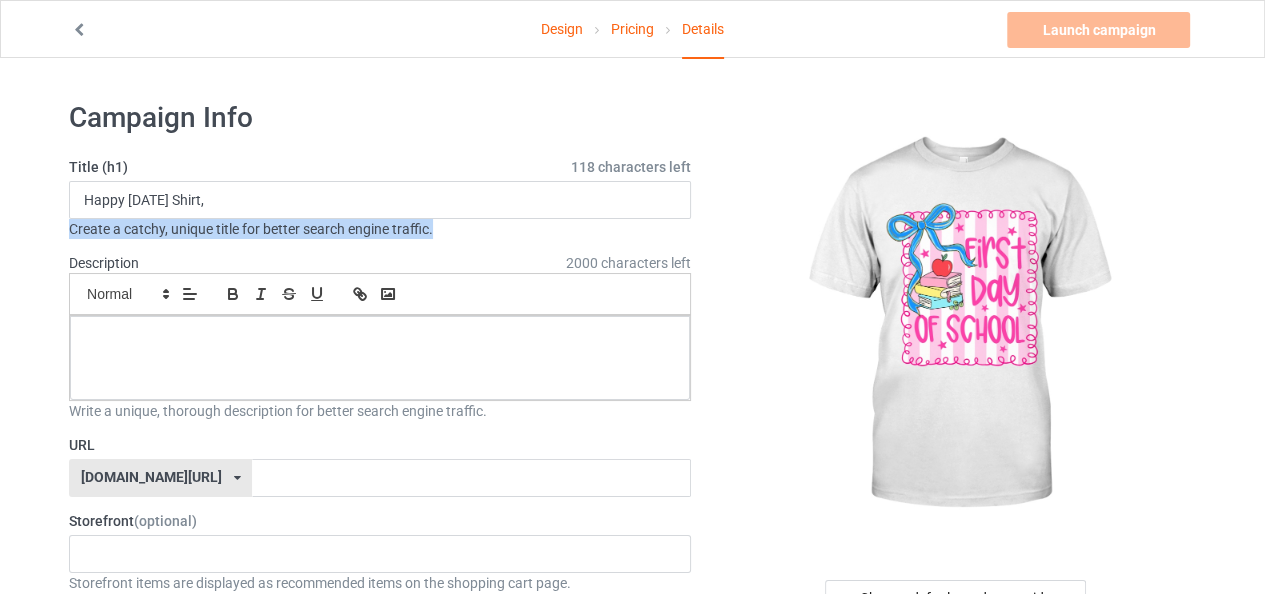 click on "Create a catchy, unique title for better search engine traffic." 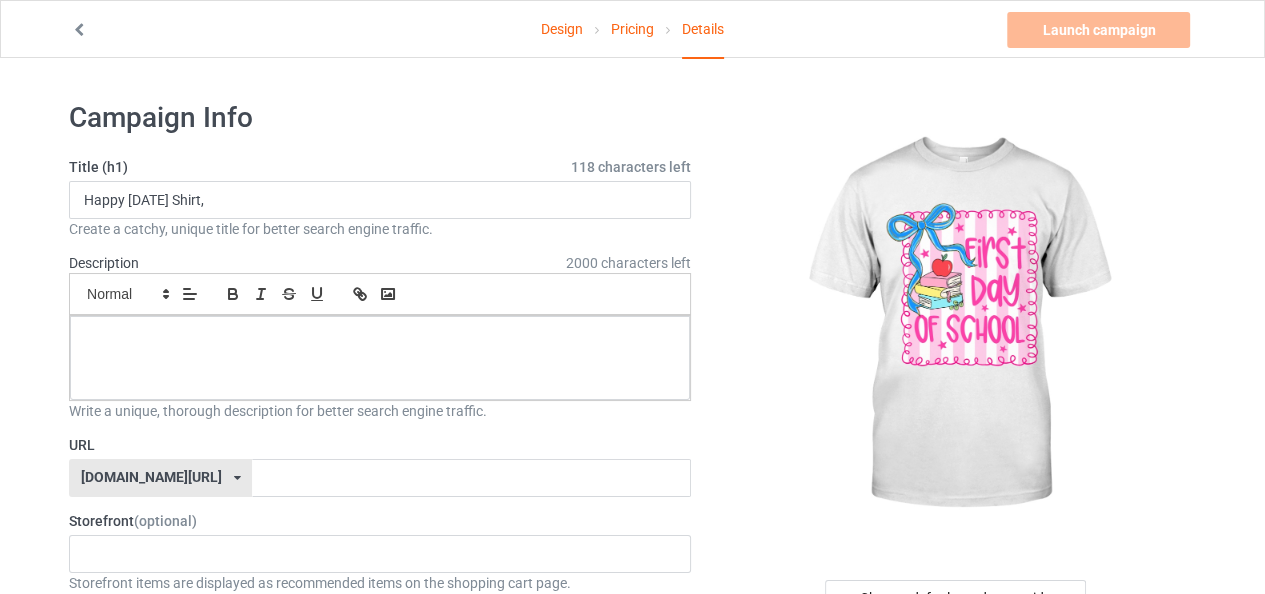 click on "Design Pricing Details Launch campaign Please enter campaign description Campaign Info Title (h1) 118   characters left Happy [DATE] Shirt, Create a catchy, unique title for better search engine traffic. Description 2000   characters left       Small Normal Large Big Huge                                                                                     Write a unique, thorough description for better search engine traffic. URL [DOMAIN_NAME][URL] [DOMAIN_NAME][URL] 587d0d41cee36fd012c64a69 Storefront (optional) No result found Storefront items are displayed as recommended items on the shopping cart page. Category tags (optional) 0 / 6 Age > [DEMOGRAPHIC_DATA] > 1 Age > [DEMOGRAPHIC_DATA] Months > 1 Month Age > [DEMOGRAPHIC_DATA] Months Age > [DEMOGRAPHIC_DATA] Age > [DEMOGRAPHIC_DATA] > 10 Age > [DEMOGRAPHIC_DATA] Months > 10 Month Age > [DEMOGRAPHIC_DATA] > 100 Sports > Running > 10K Run Age > [DEMOGRAPHIC_DATA] > 11 Age > [DEMOGRAPHIC_DATA] Months > 11 Month Age > [DEMOGRAPHIC_DATA] > 12 Age > [DEMOGRAPHIC_DATA] Months > 12 Month Age > [DEMOGRAPHIC_DATA] > 13 Age > [DEMOGRAPHIC_DATA] > 14 Age > [DEMOGRAPHIC_DATA] > 15 Sports > Running > 15K Run Age > [DEMOGRAPHIC_DATA] > 16 Age > [DEMOGRAPHIC_DATA] > 17 Age > [DEMOGRAPHIC_DATA] > 18 Age" at bounding box center (632, 1094) 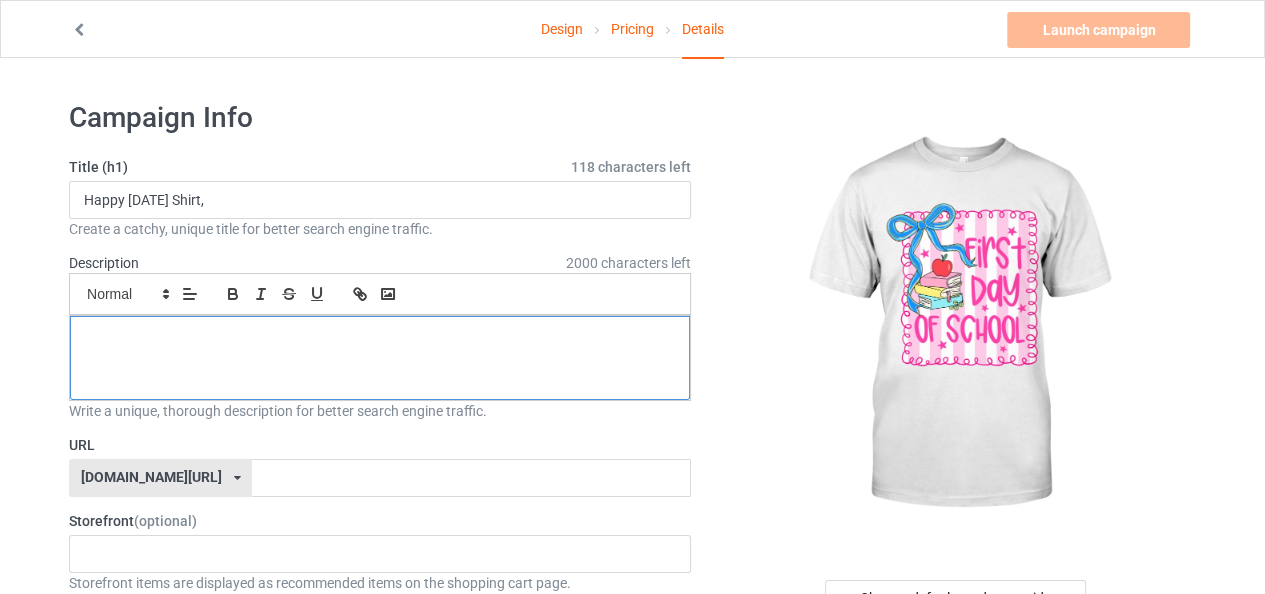 click at bounding box center [380, 338] 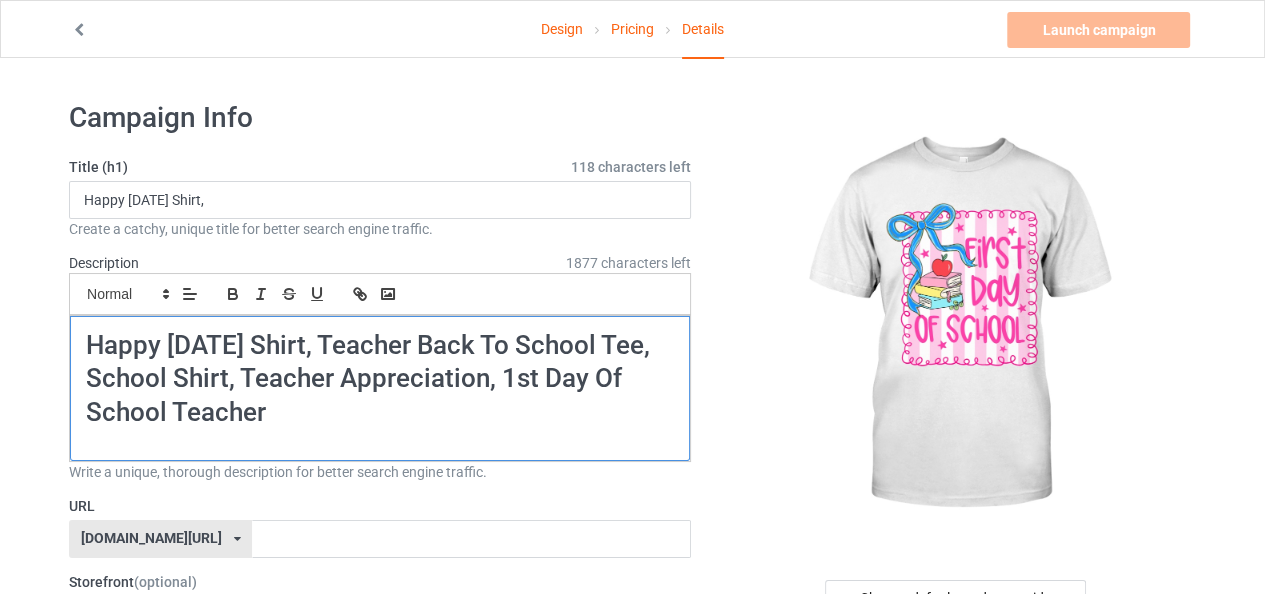 click on "Happy [DATE] Shirt, Teacher Back To School Tee, School Shirt, Teacher Appreciation, 1st Day Of School Teacher" at bounding box center (380, 379) 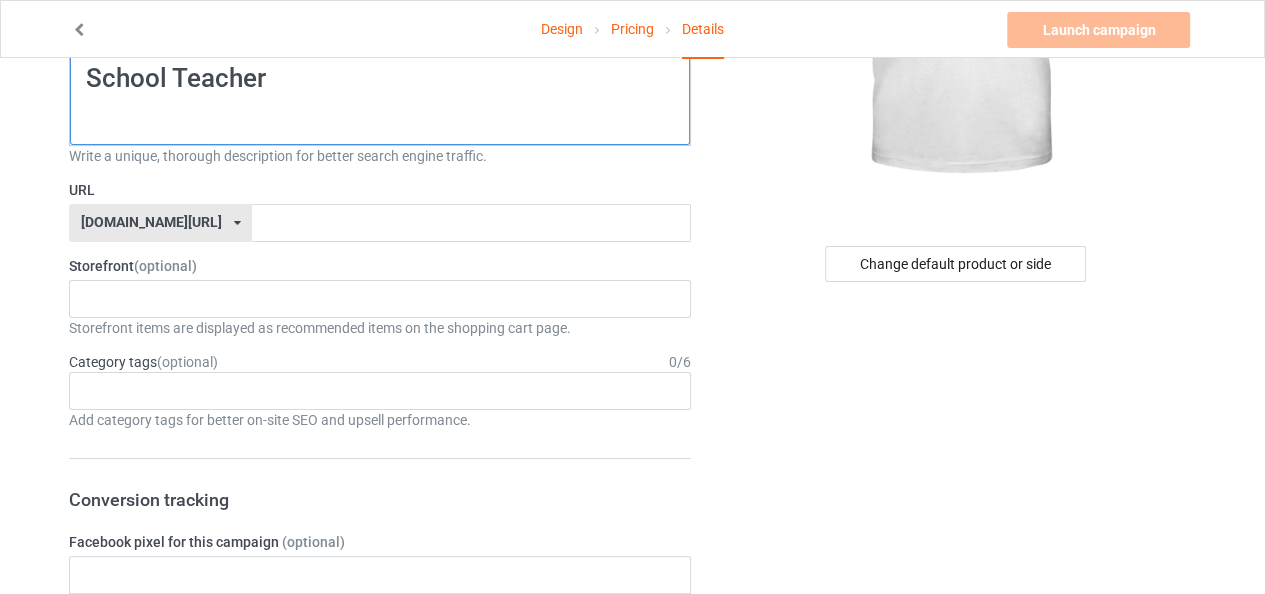 scroll, scrollTop: 364, scrollLeft: 0, axis: vertical 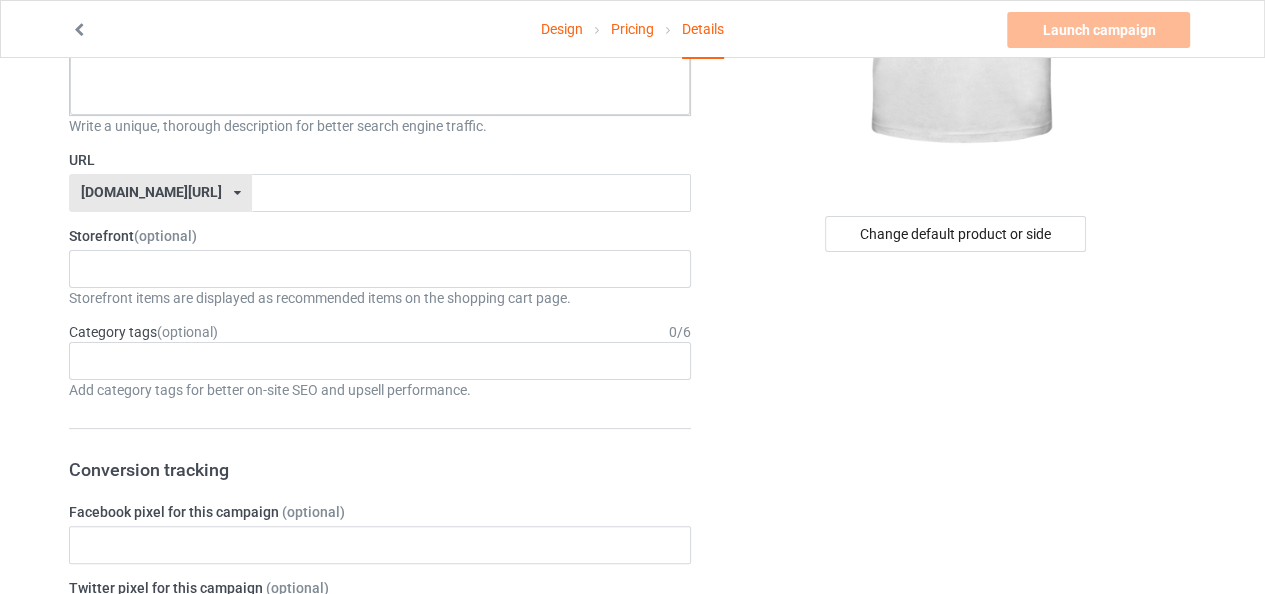 click on "[DOMAIN_NAME][URL] [DOMAIN_NAME][URL] 587d0d41cee36fd012c64a69" at bounding box center (160, 193) 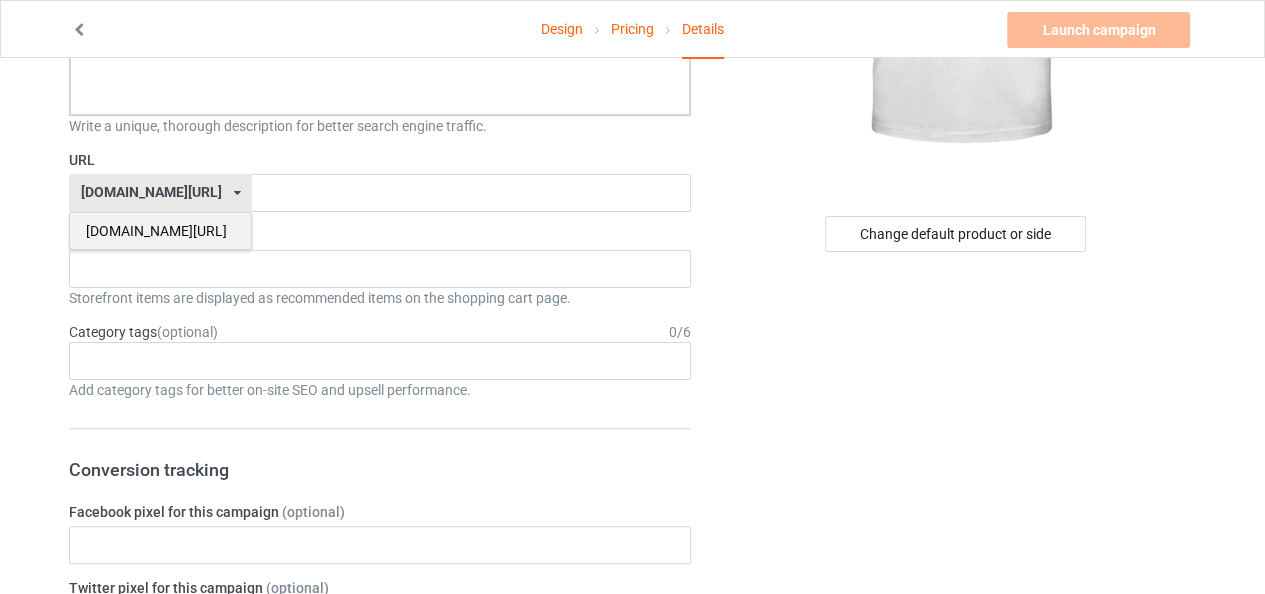 click on "[DOMAIN_NAME][URL]" at bounding box center [160, 231] 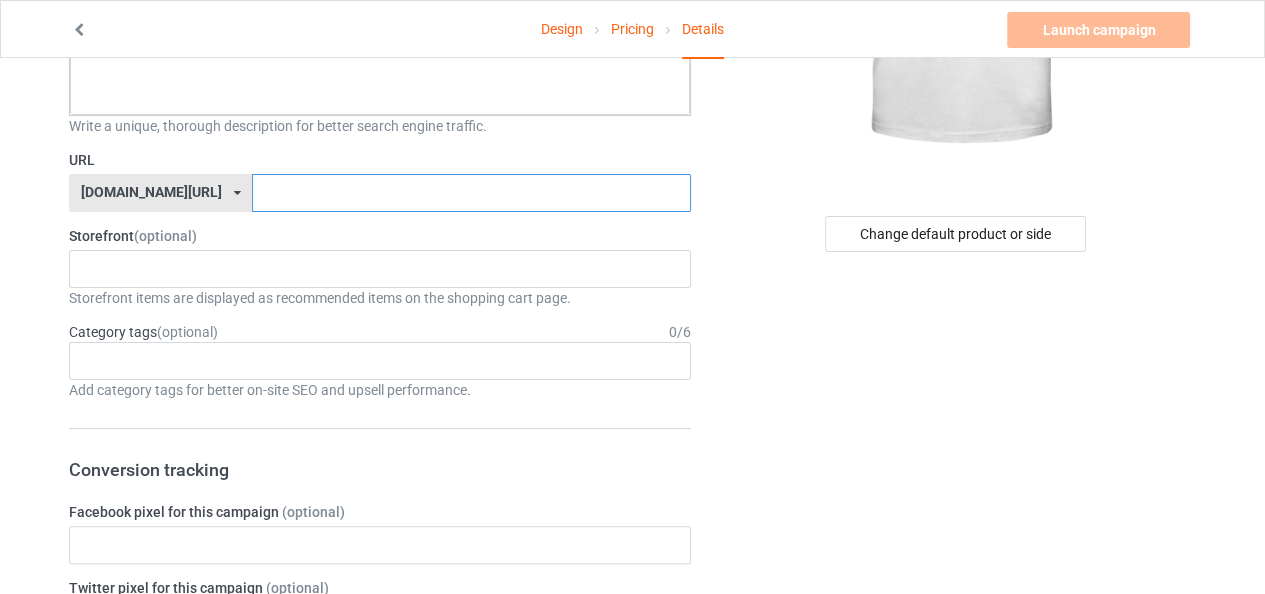 click at bounding box center [471, 193] 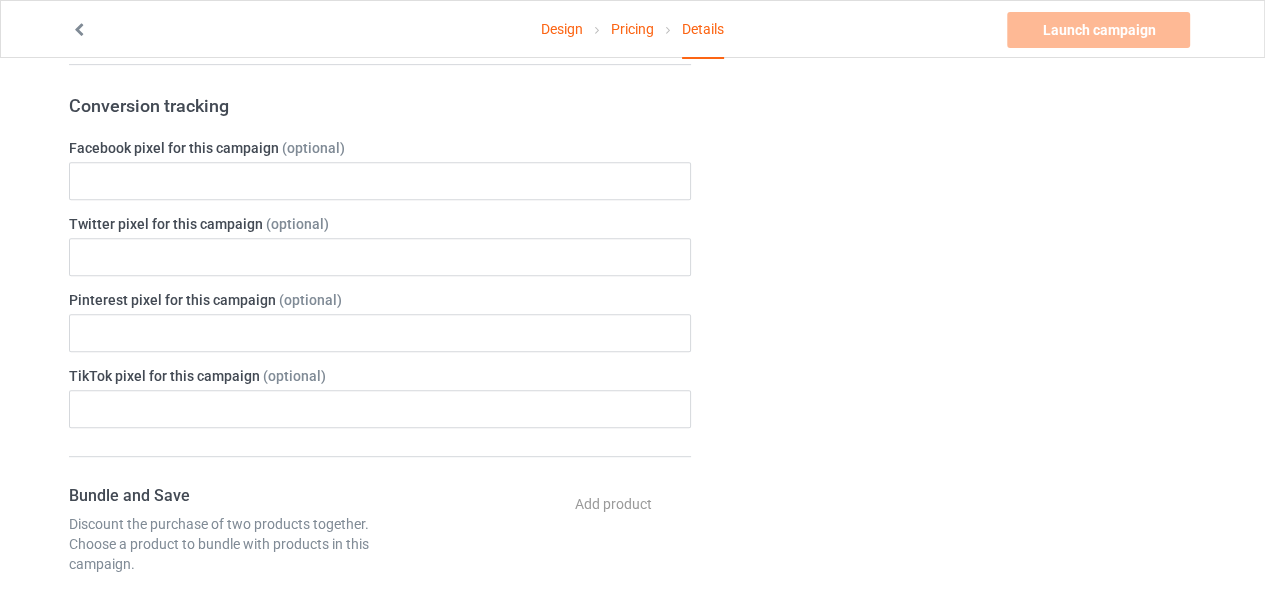 scroll, scrollTop: 728, scrollLeft: 0, axis: vertical 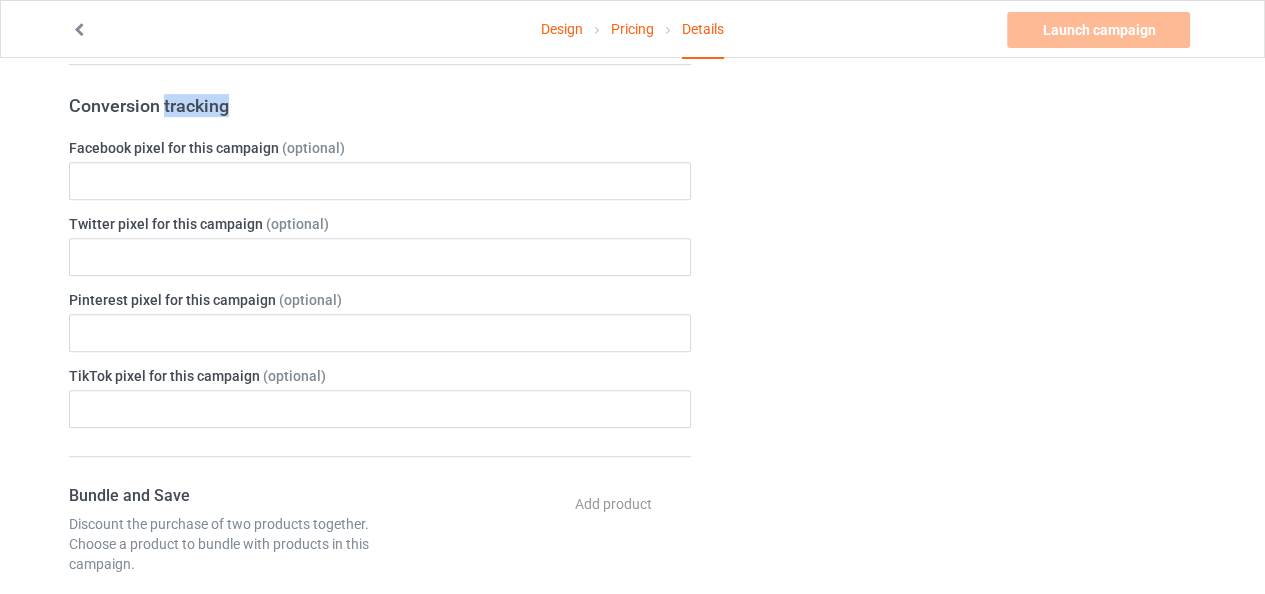 click on "Conversion tracking" at bounding box center [380, 105] 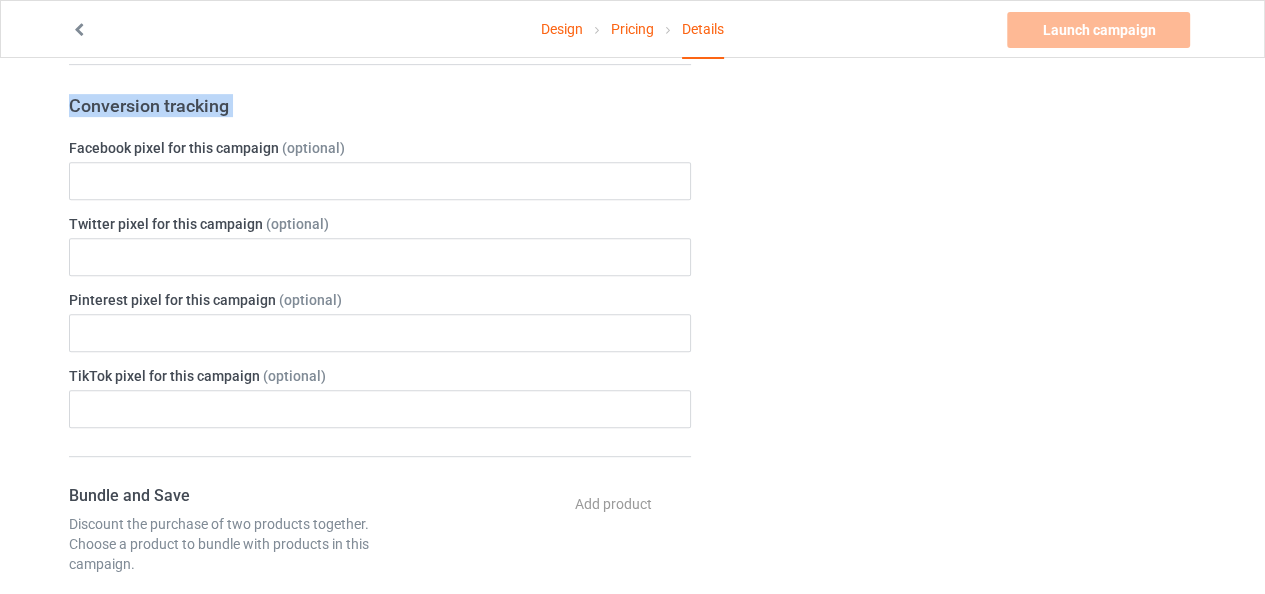 click on "Conversion tracking" at bounding box center [380, 105] 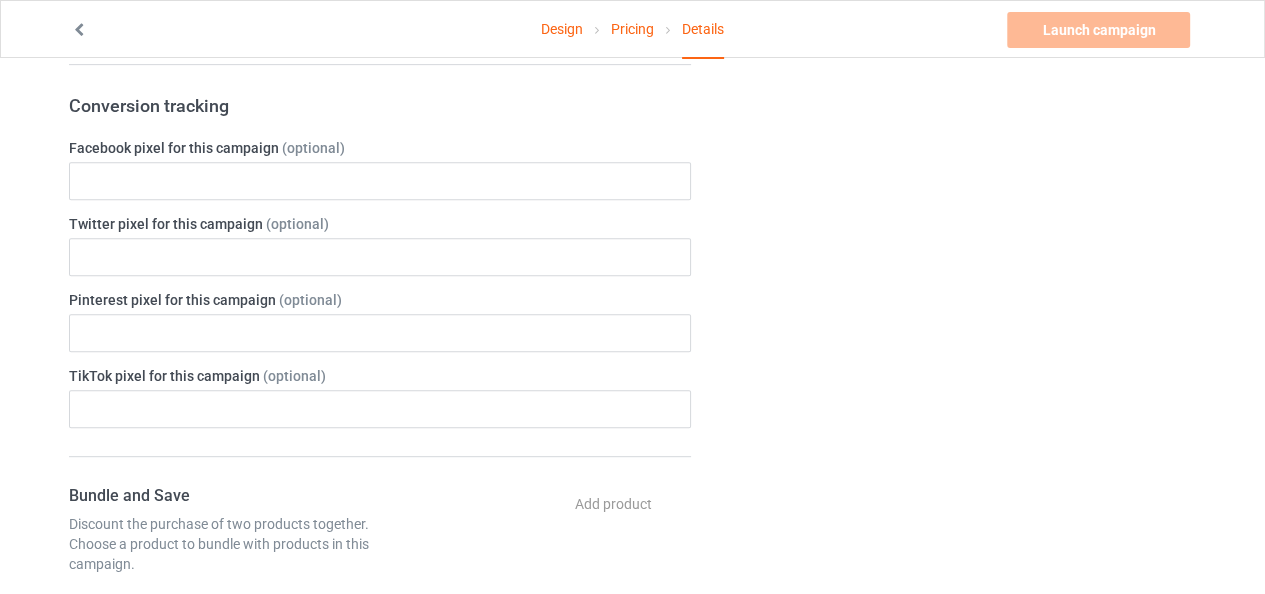 click on "Change default product or side" at bounding box center (957, 406) 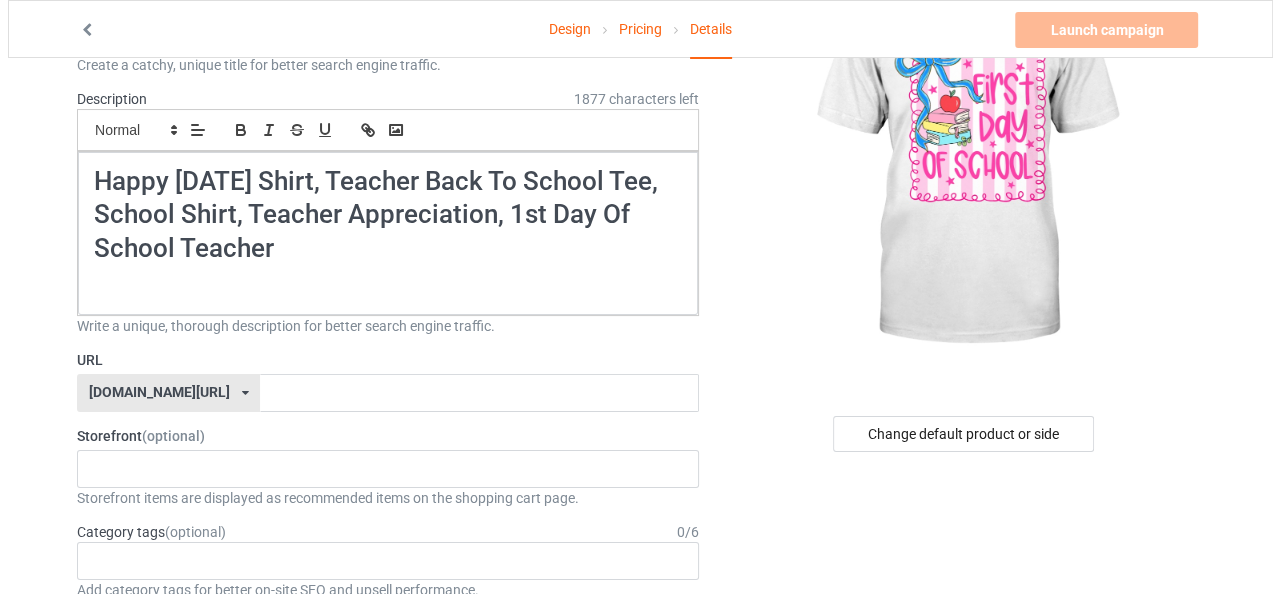 scroll, scrollTop: 233, scrollLeft: 0, axis: vertical 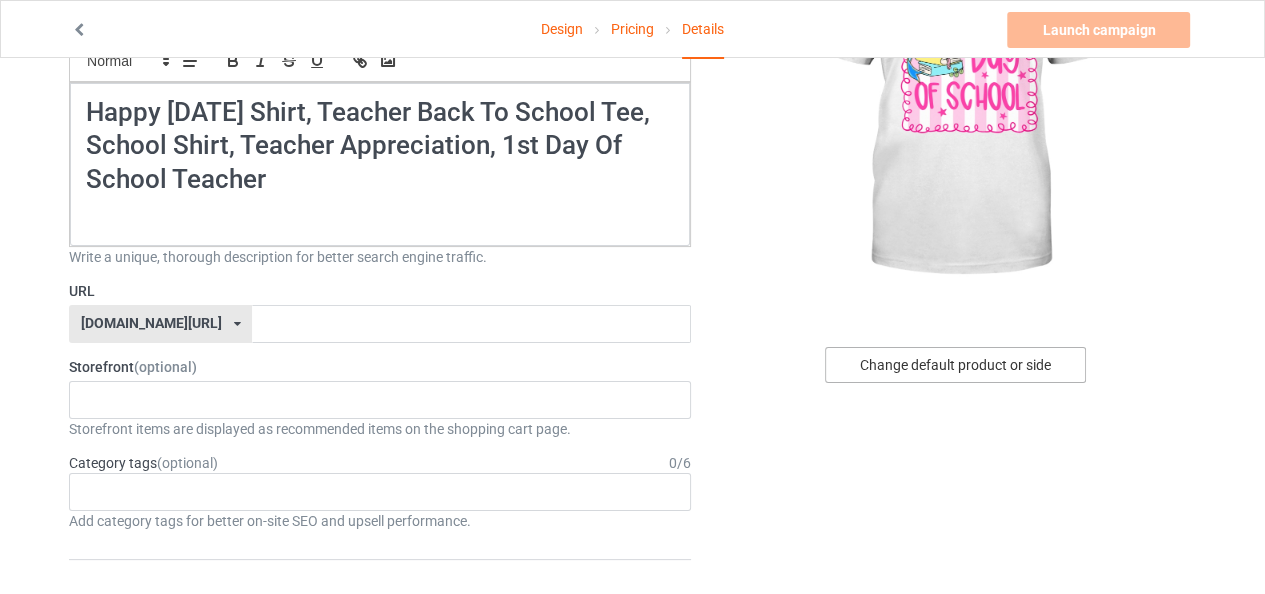 click on "Change default product or side" at bounding box center [955, 365] 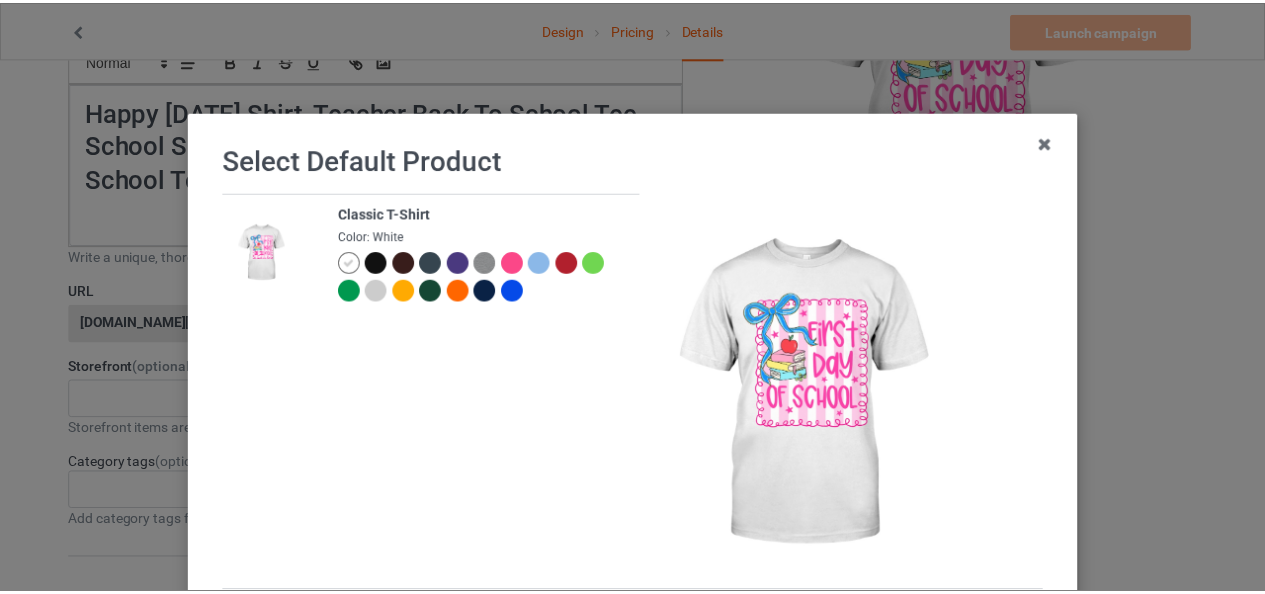 scroll, scrollTop: 209, scrollLeft: 0, axis: vertical 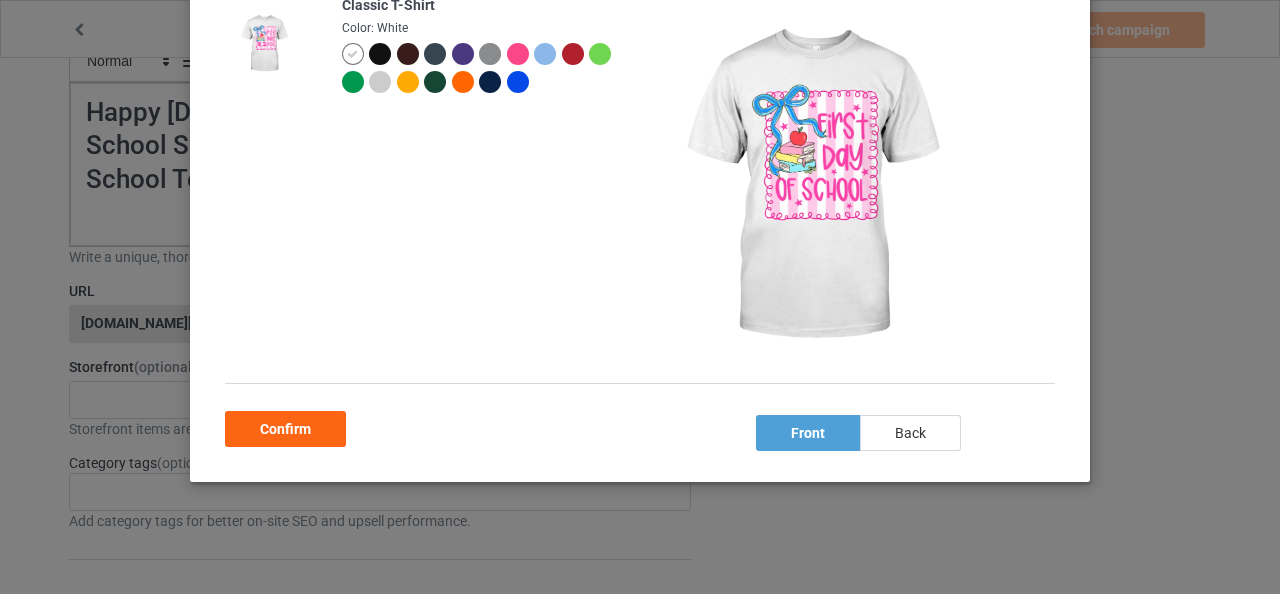 click on "back" at bounding box center [910, 433] 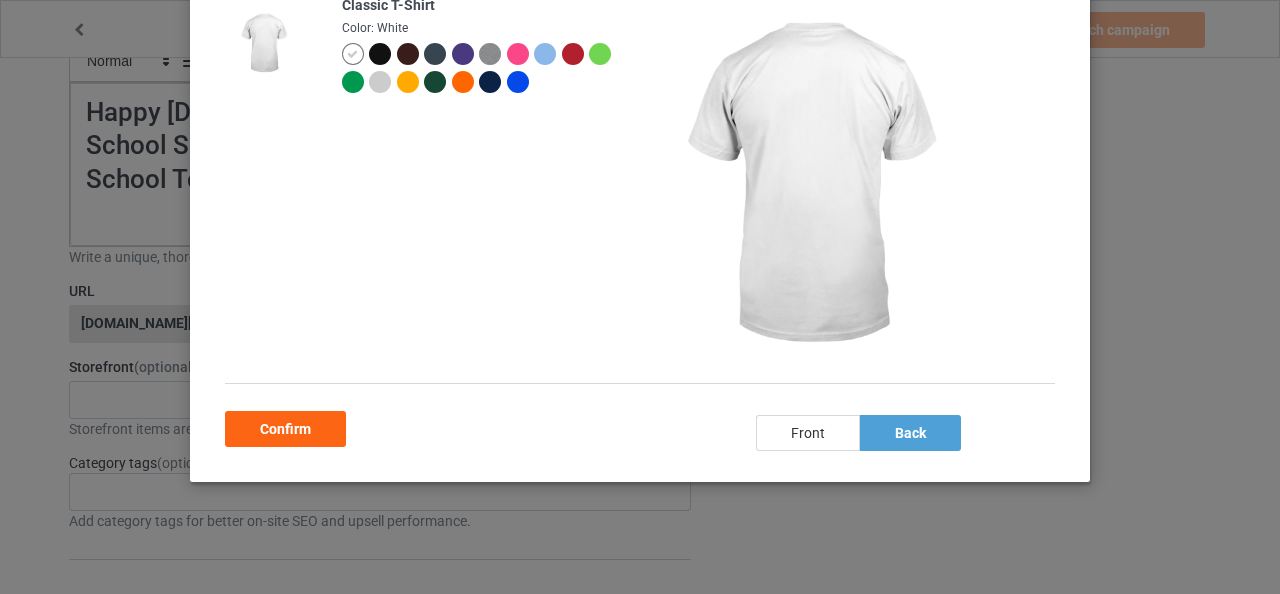 click on "front" at bounding box center [808, 433] 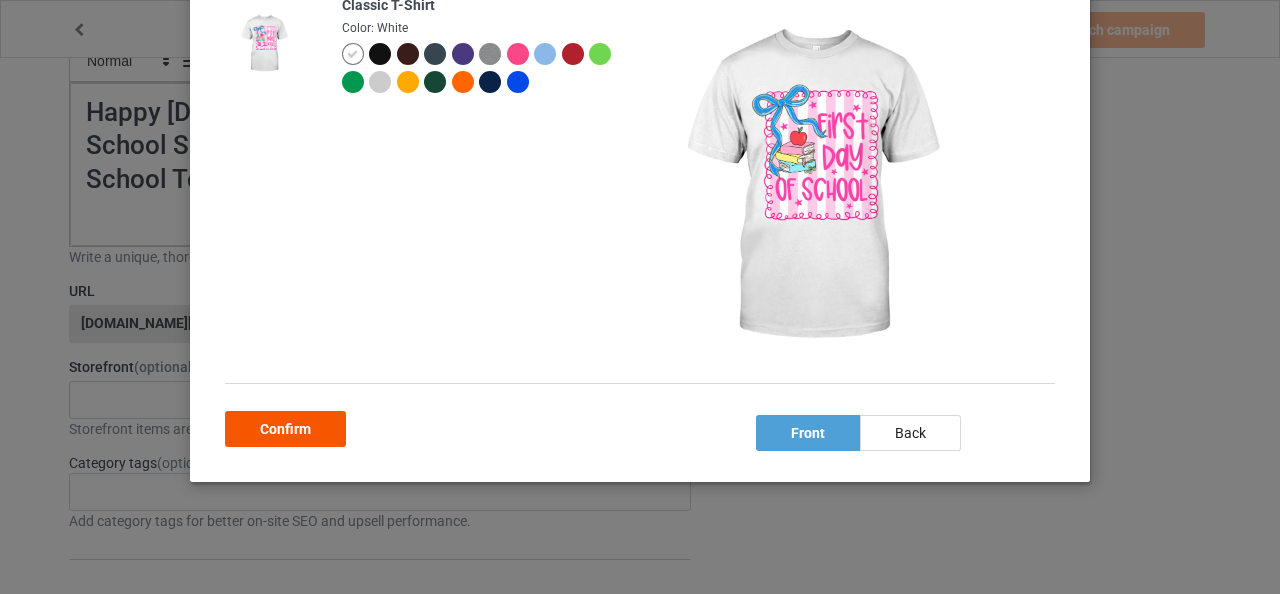 click on "Confirm" at bounding box center [285, 429] 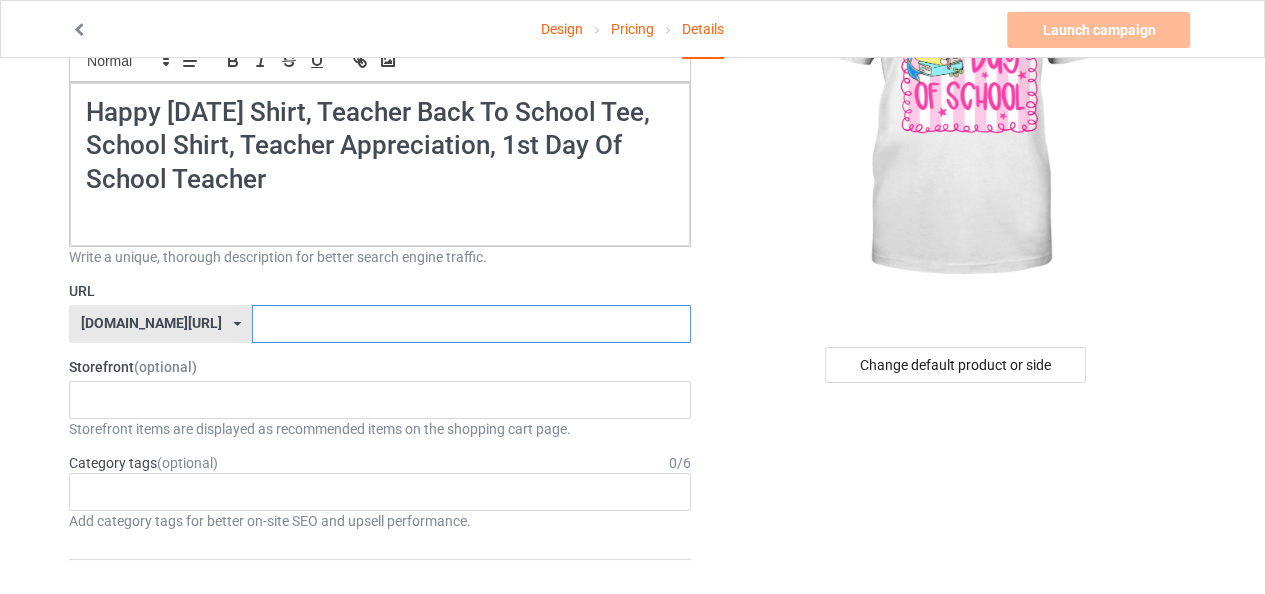 click at bounding box center (471, 324) 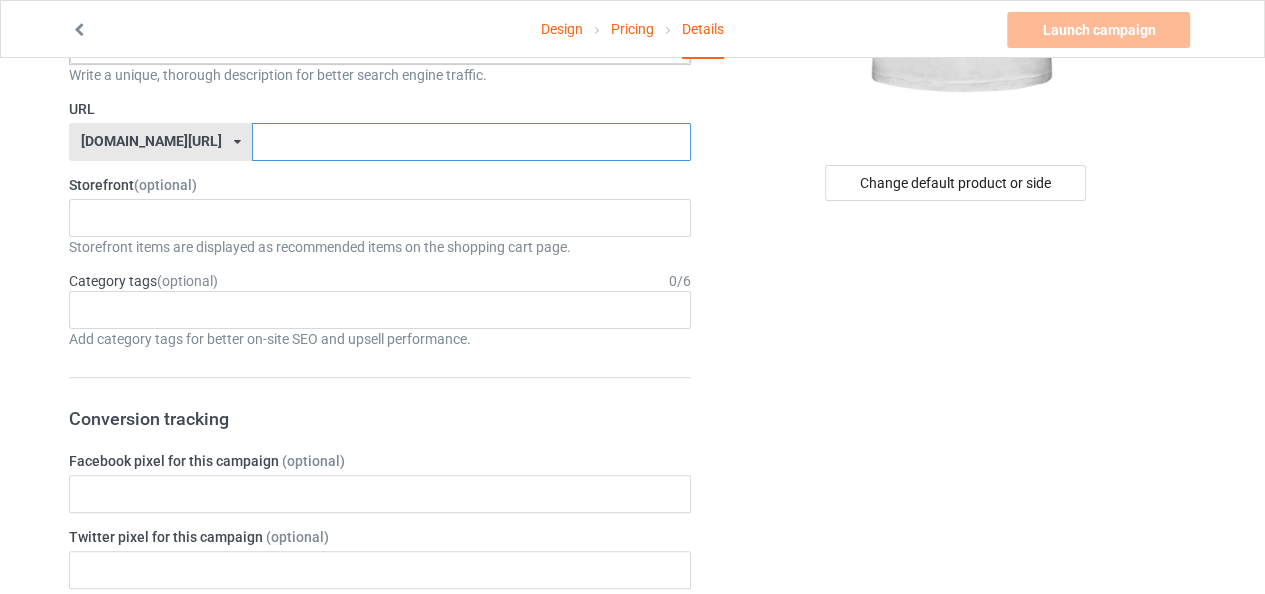 scroll, scrollTop: 0, scrollLeft: 0, axis: both 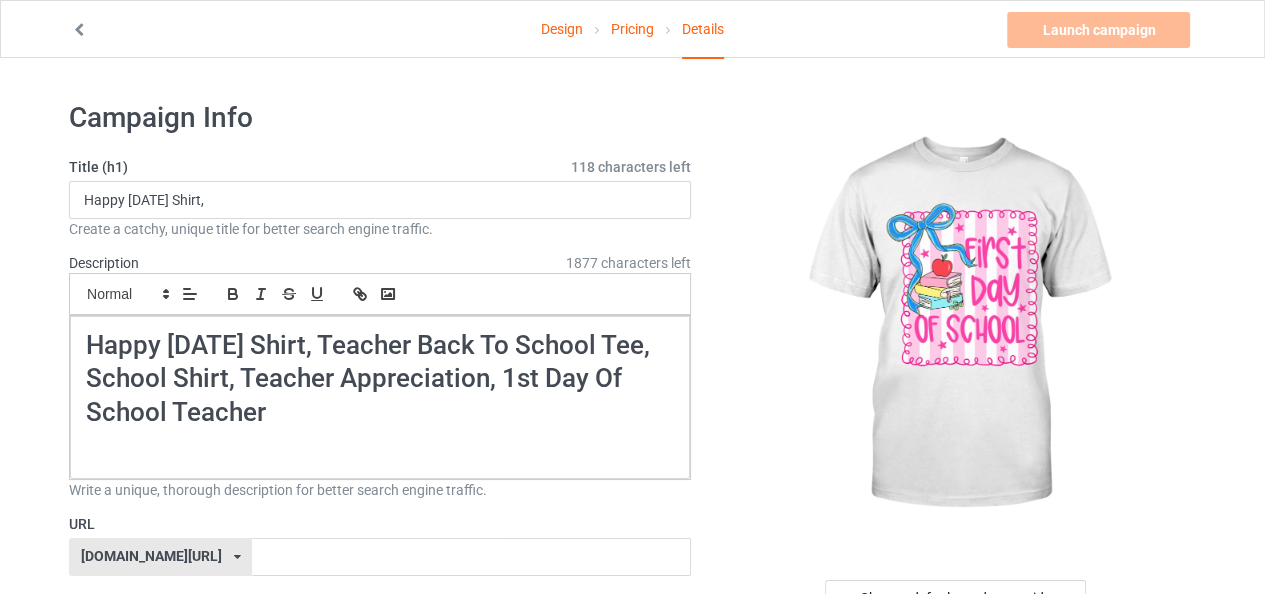 click at bounding box center [79, 27] 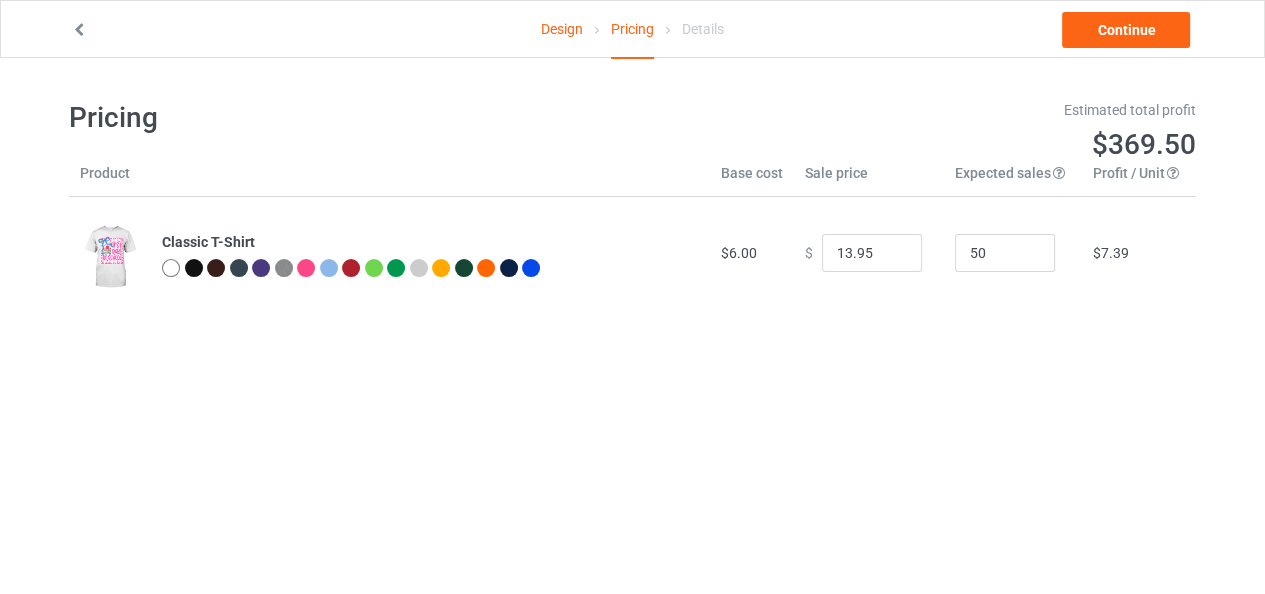 click at bounding box center (249, 30) 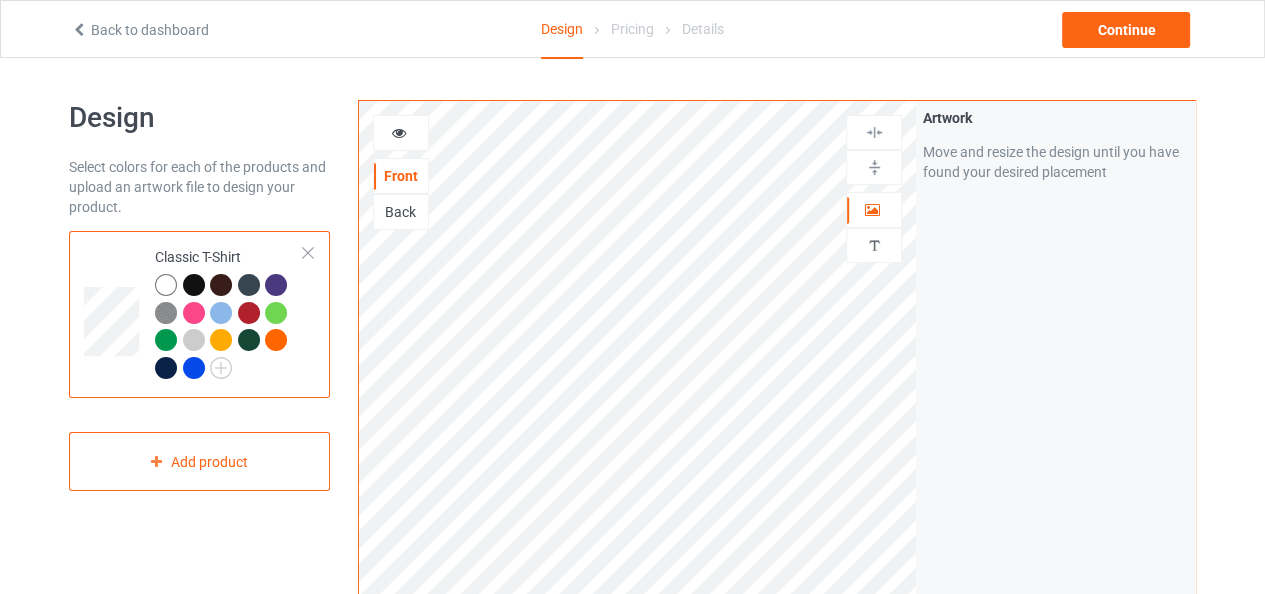 click at bounding box center (79, 27) 